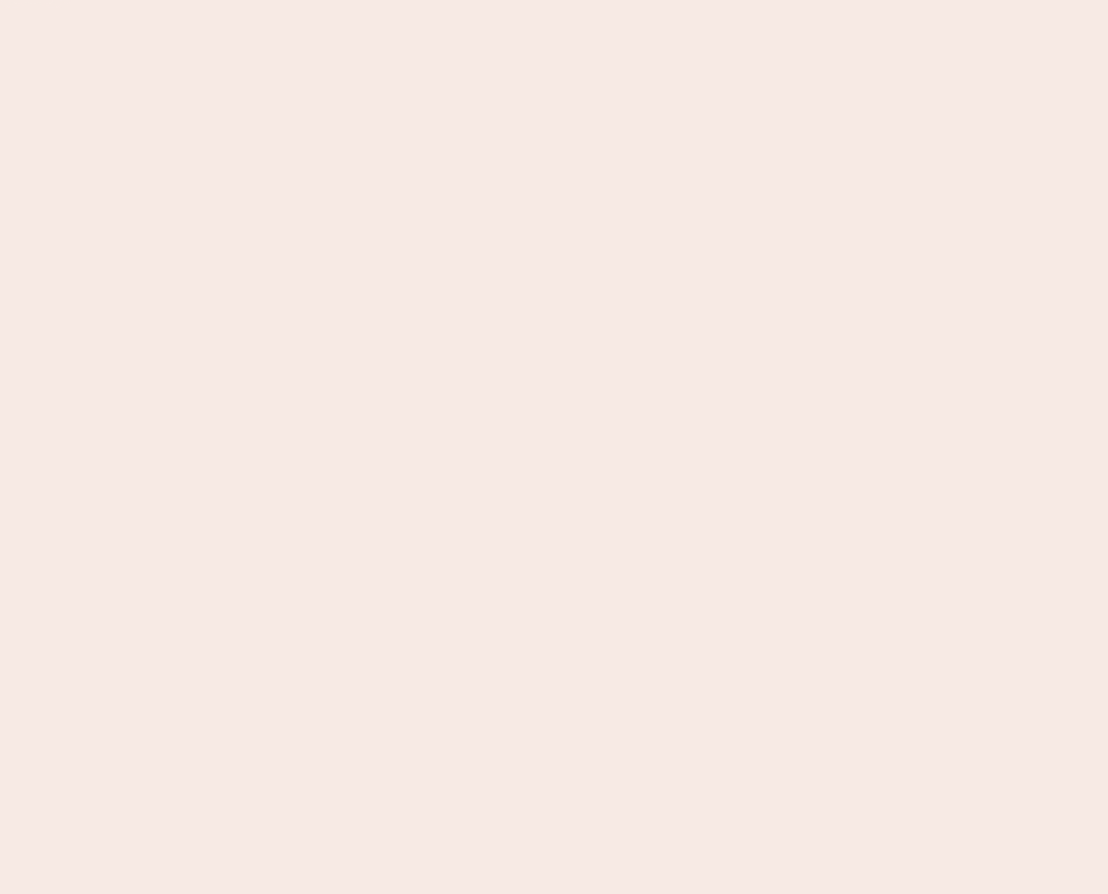 scroll, scrollTop: 0, scrollLeft: 0, axis: both 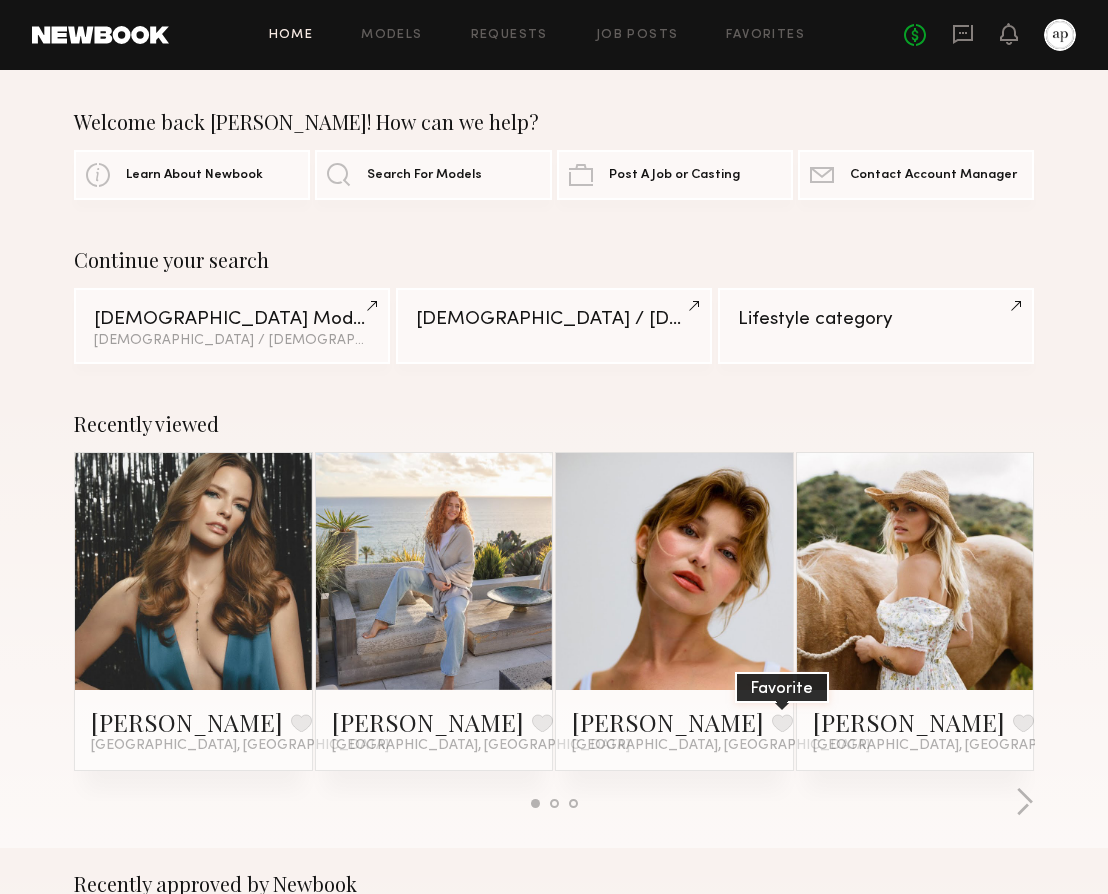 click 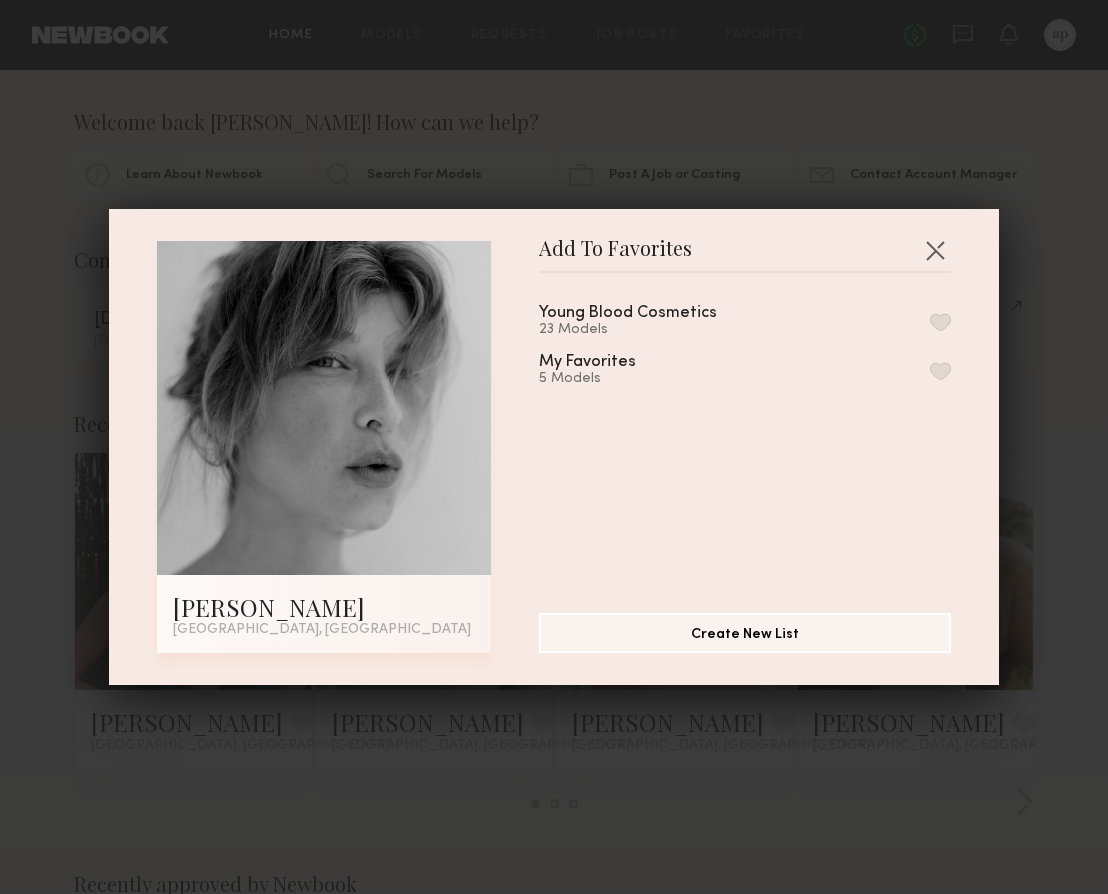click at bounding box center (940, 371) 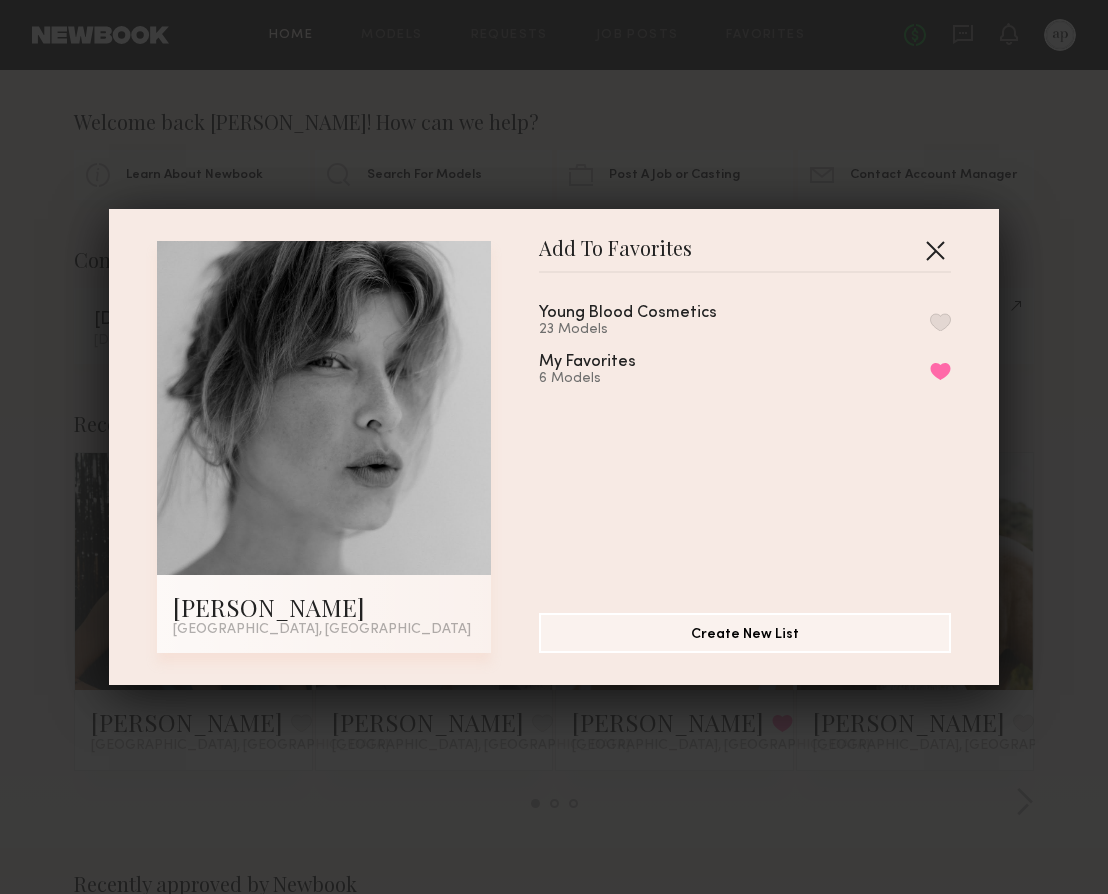 click at bounding box center (935, 250) 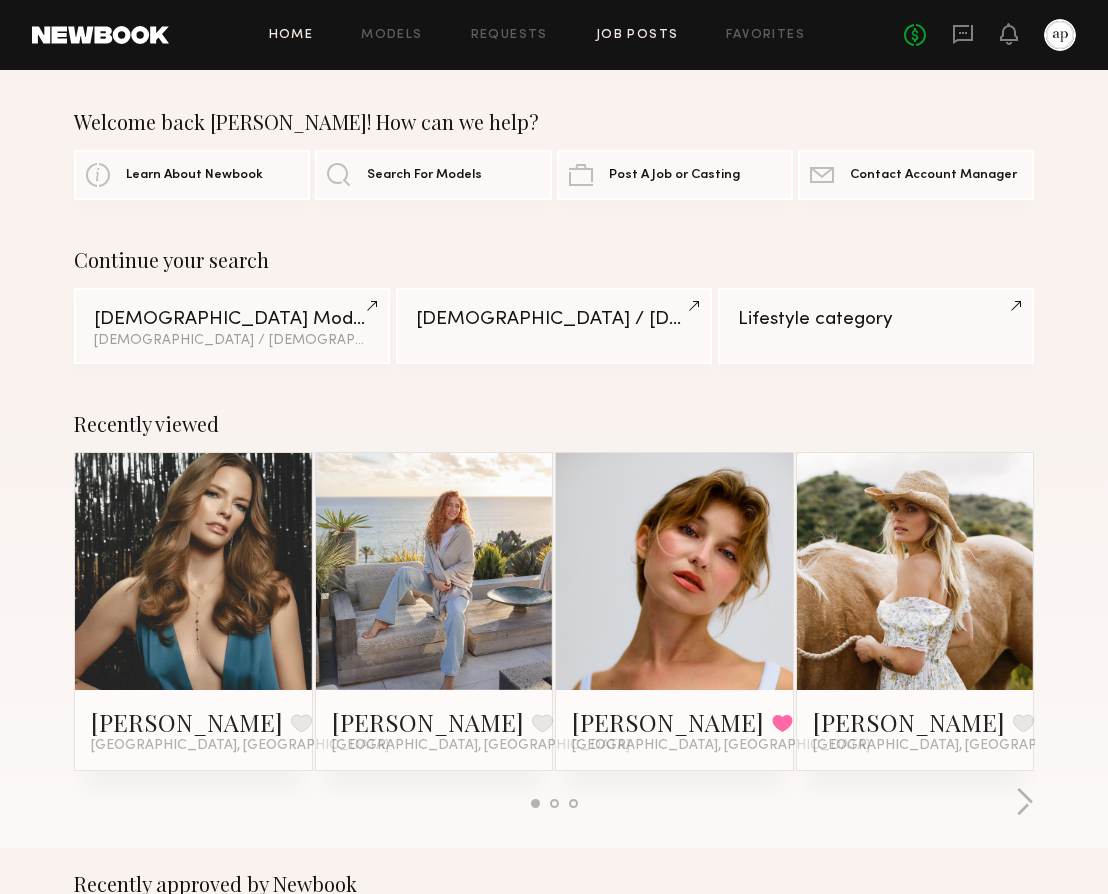 click on "Home Models Requests Job Posts Favorites Sign Out No fees up to $5,000" 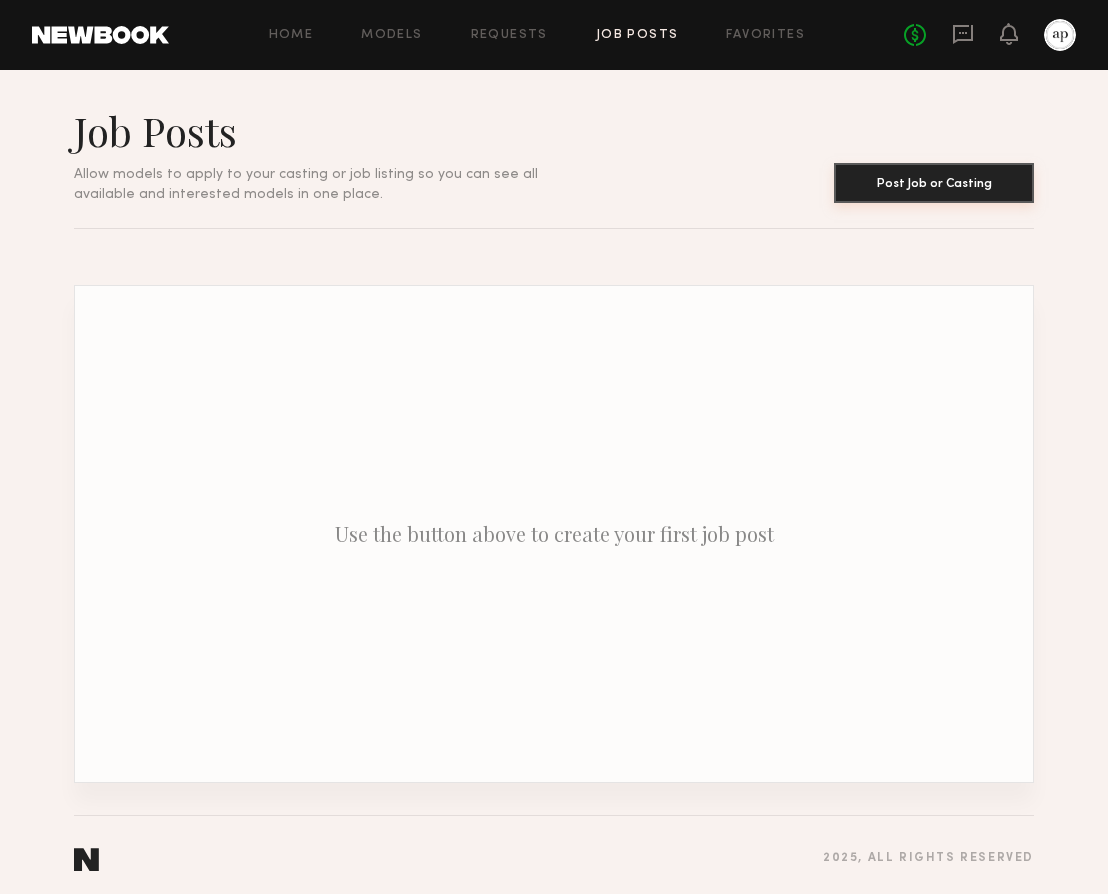 click on "Post Job or Casting" 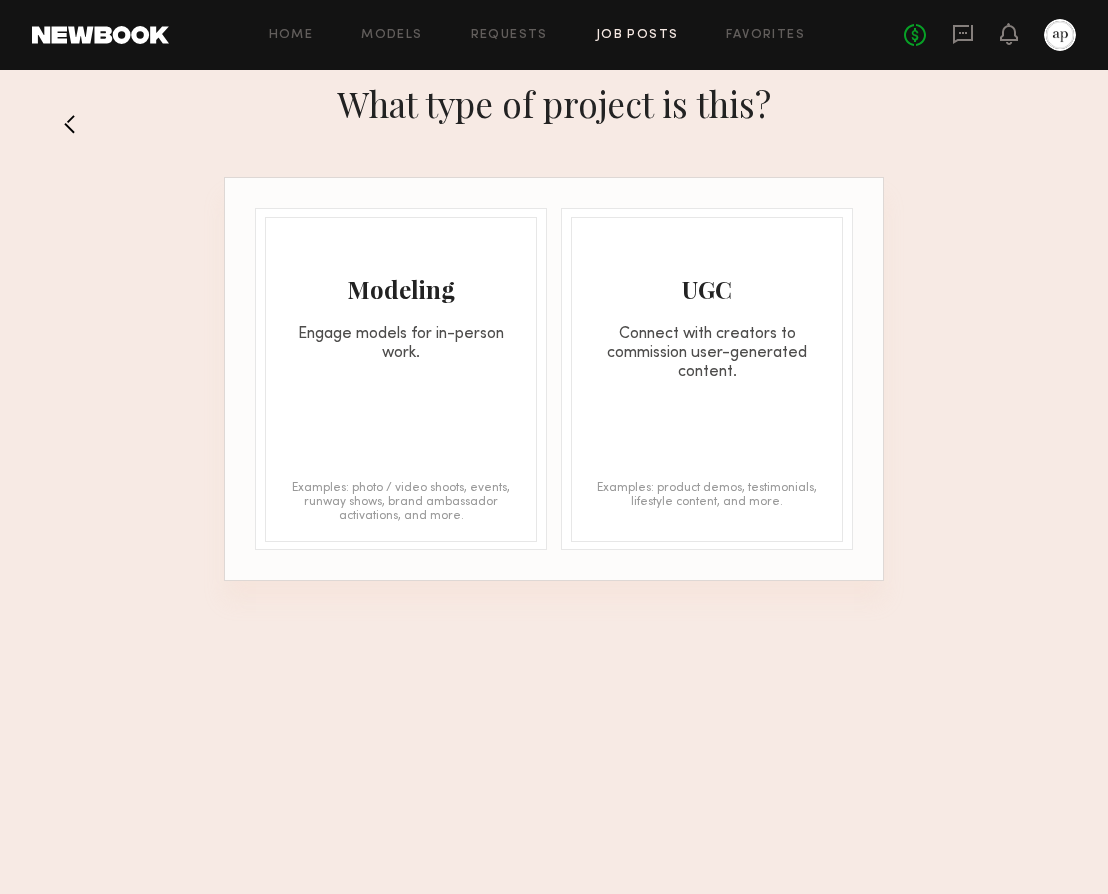 click on "UGC" 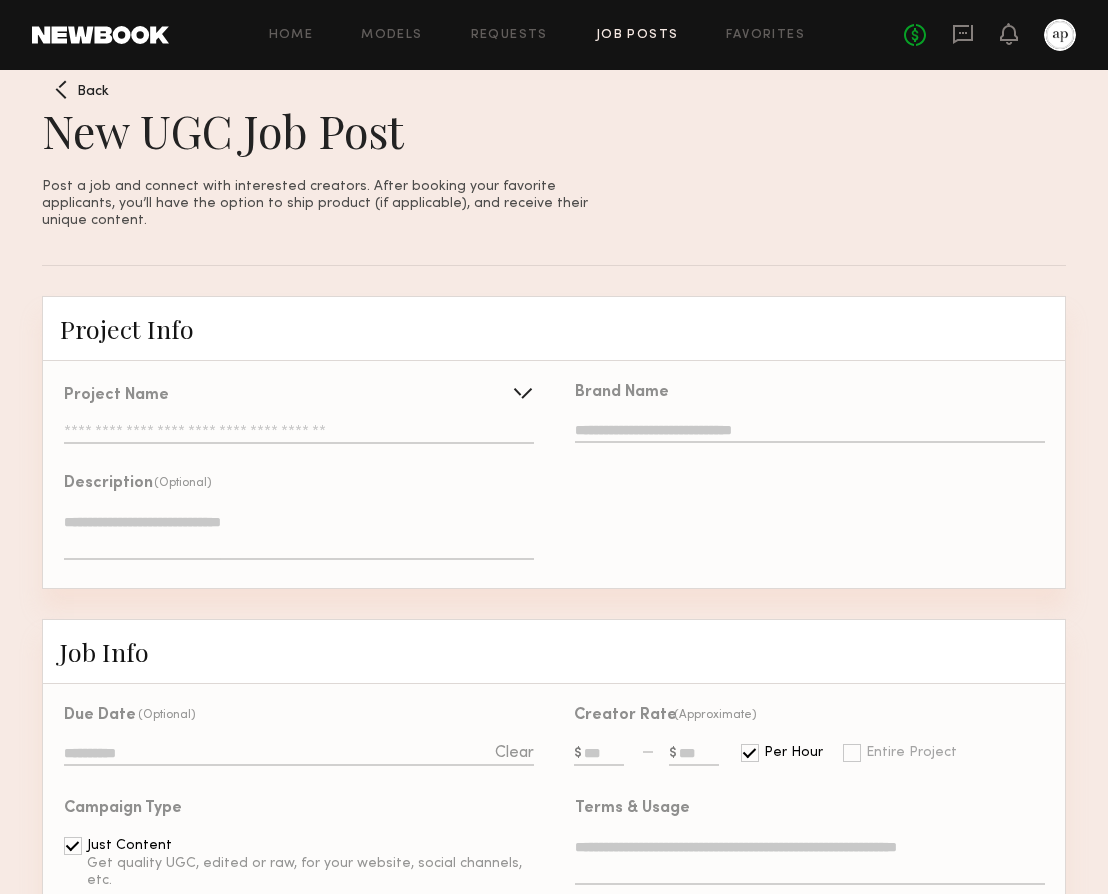 click 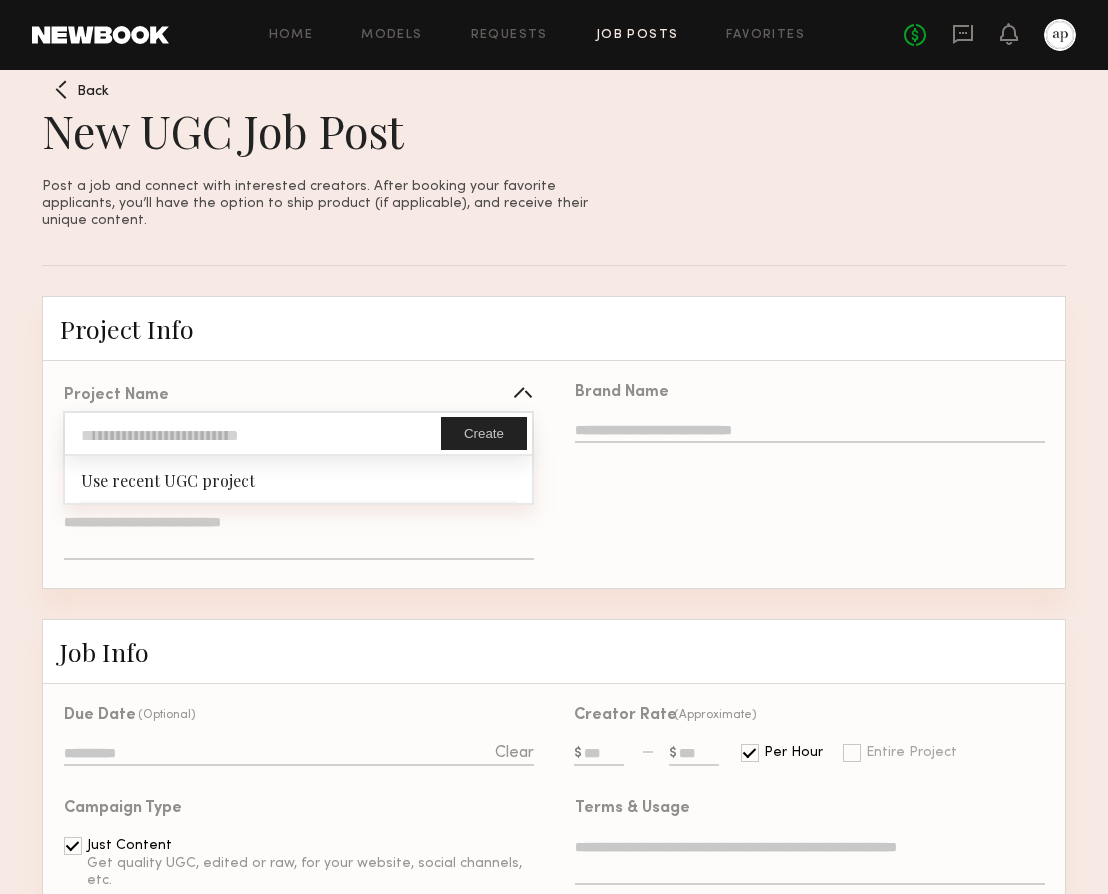click 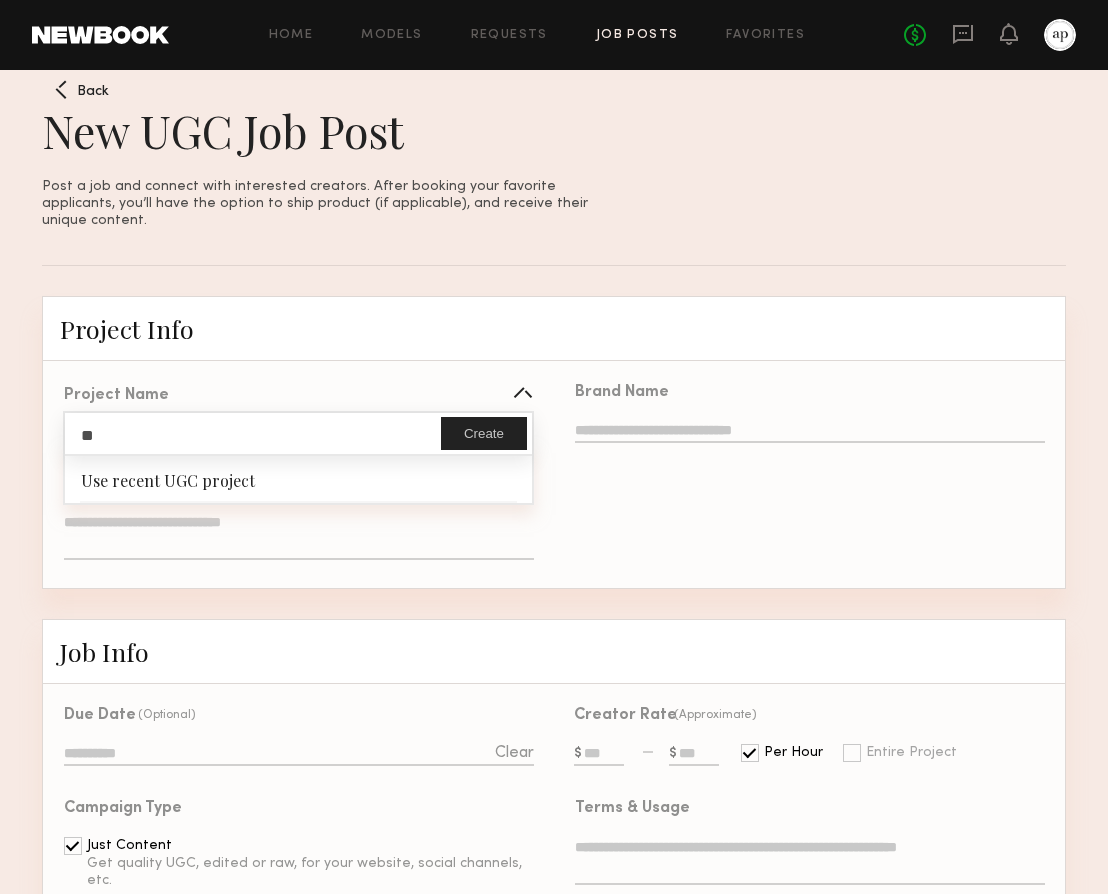 type on "*" 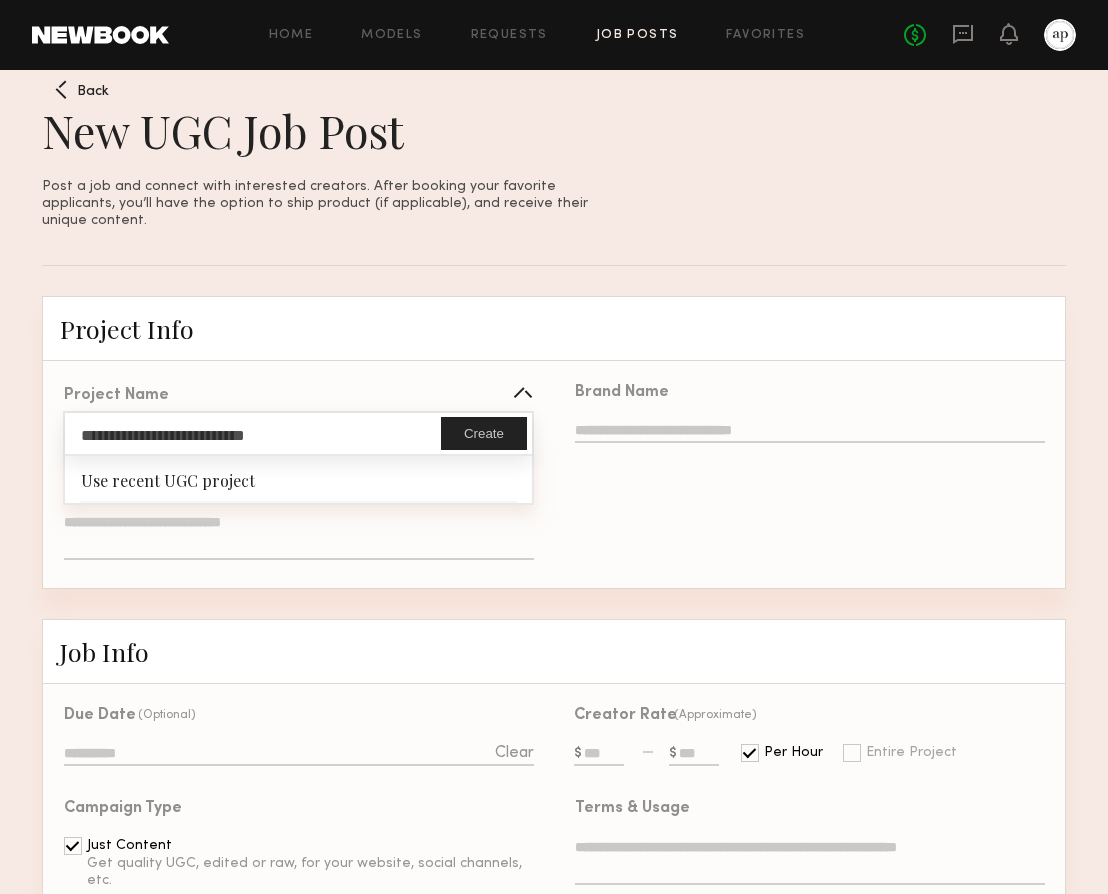 type on "**********" 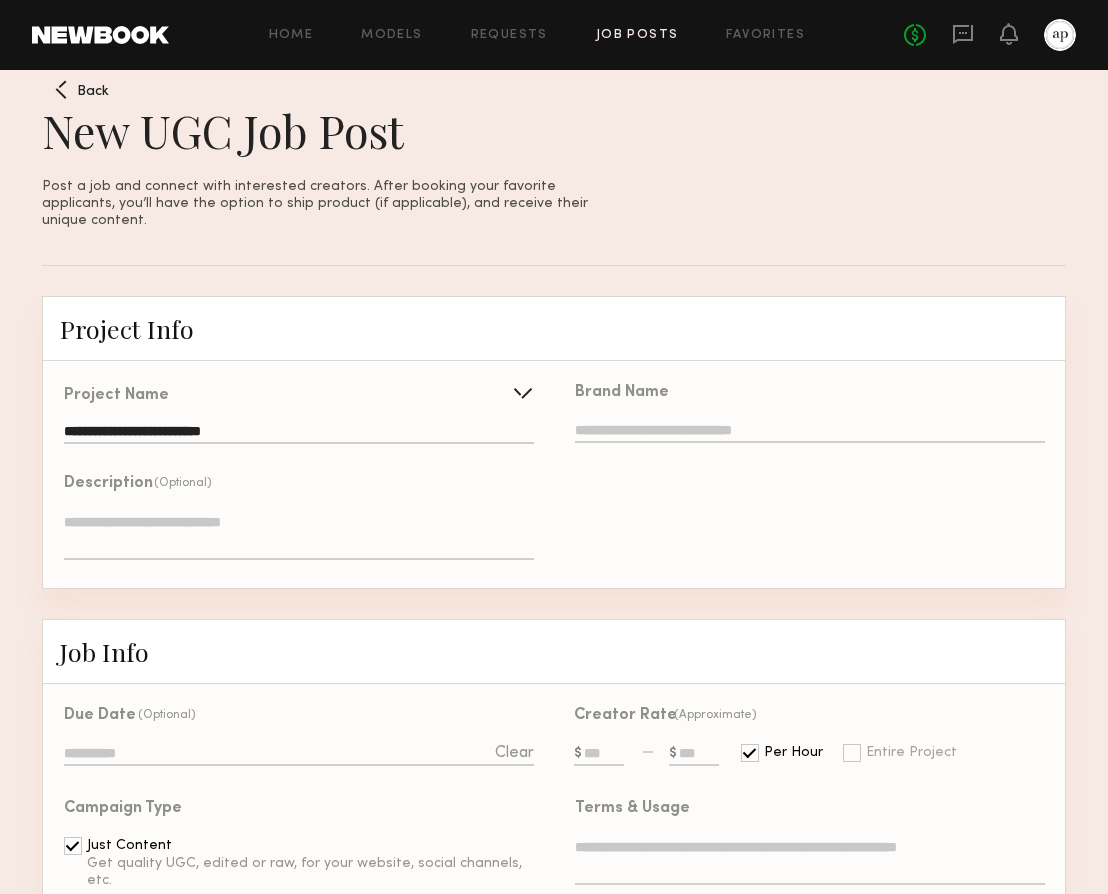 click 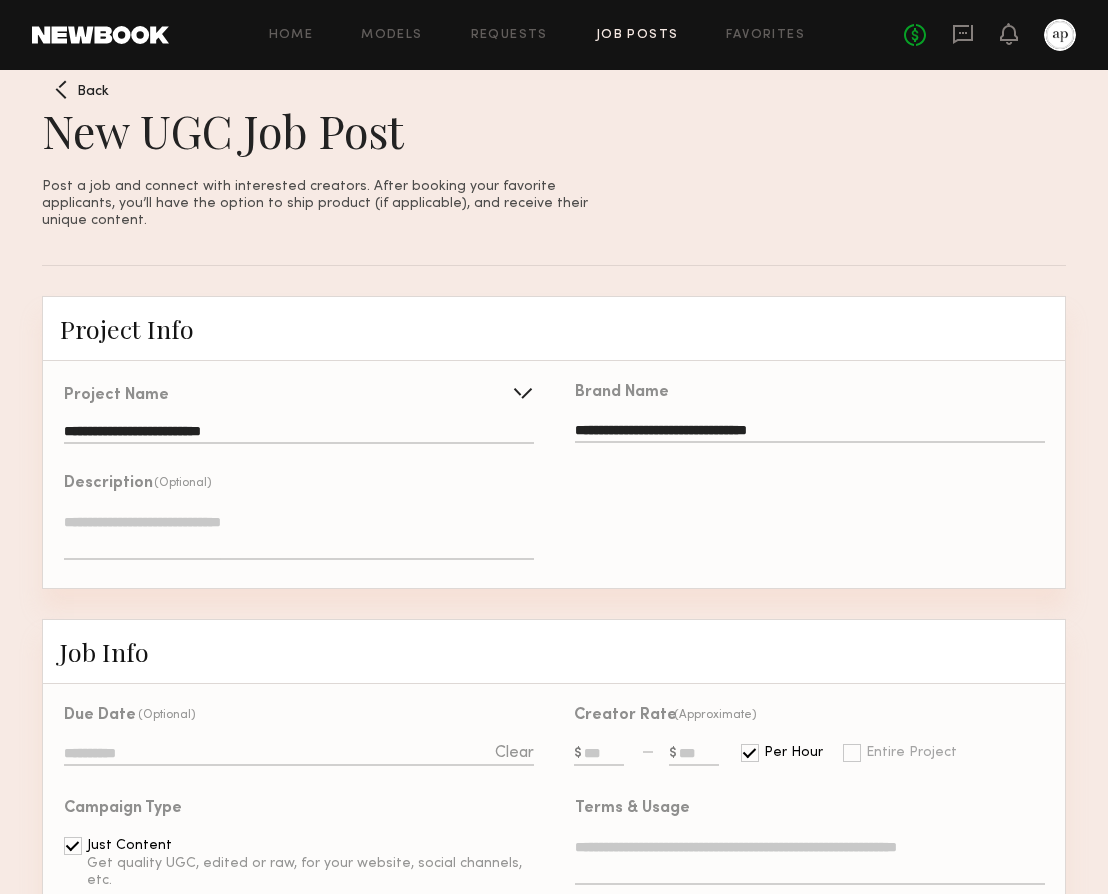 type on "**********" 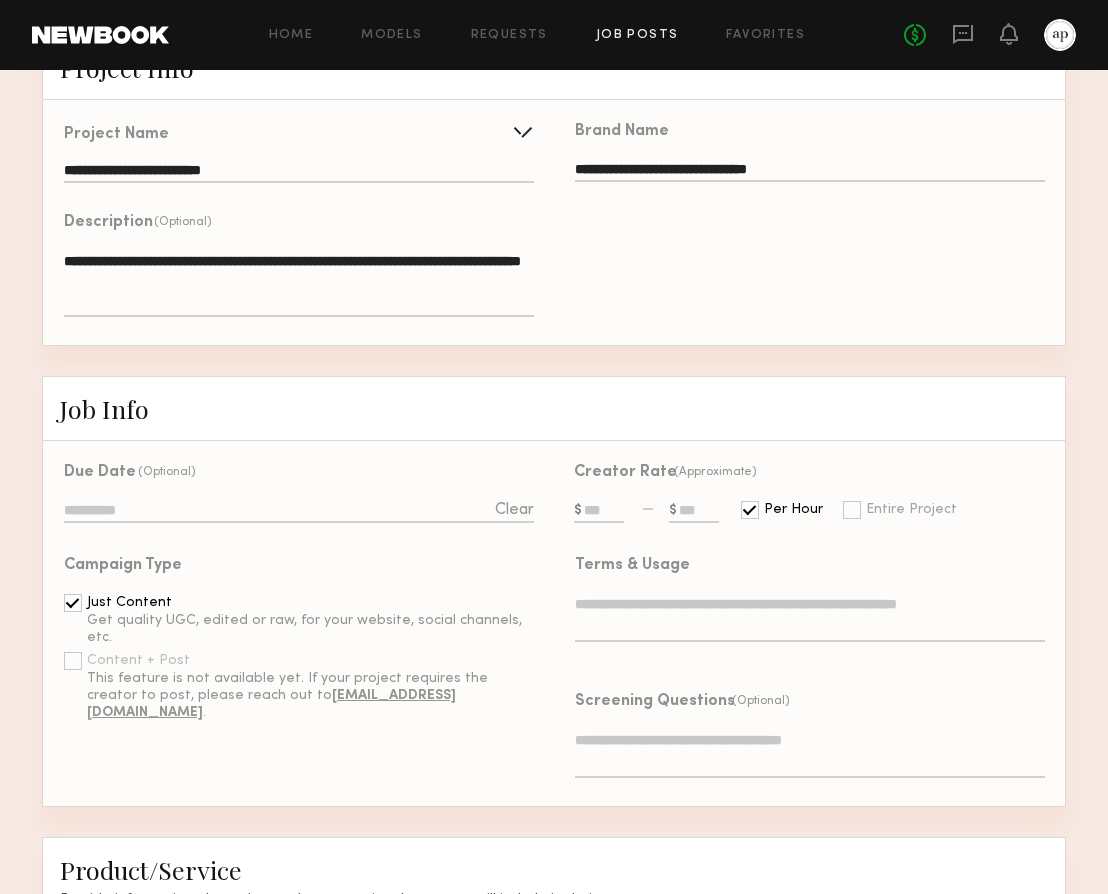 scroll, scrollTop: 260, scrollLeft: 0, axis: vertical 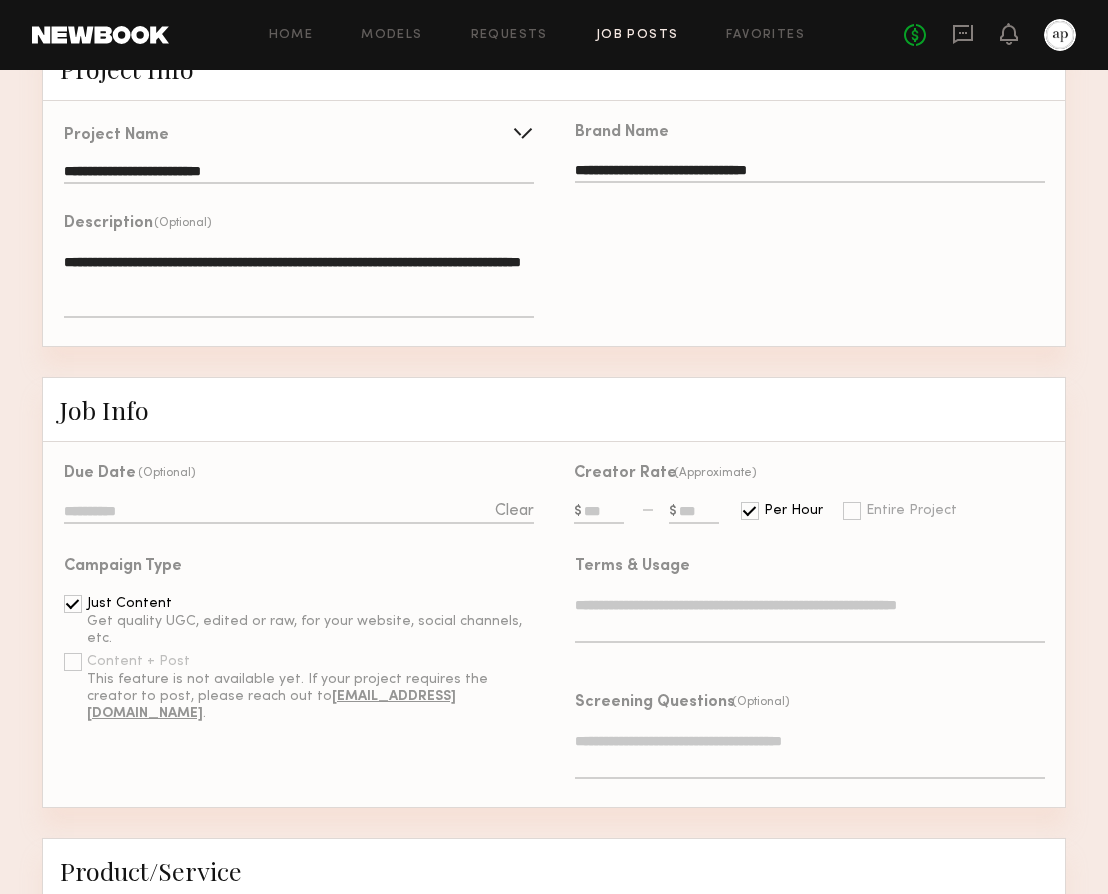 type on "**********" 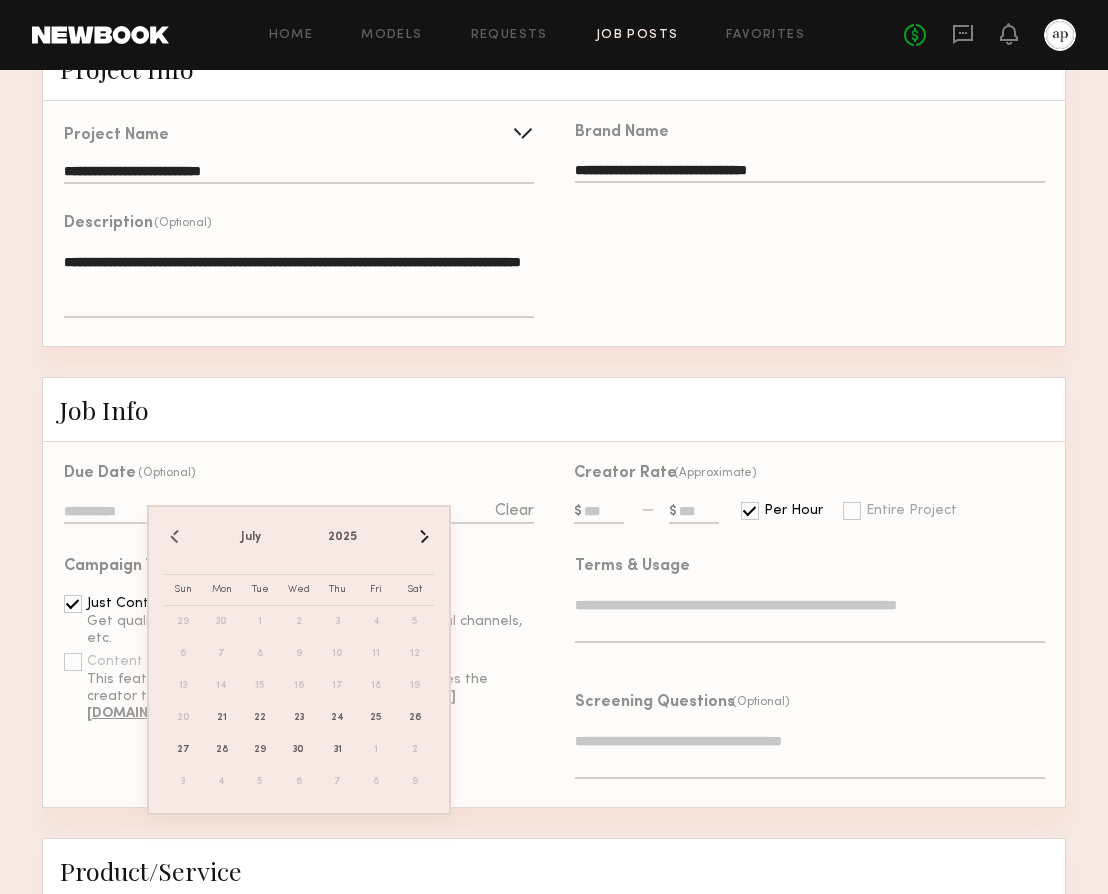 click on "›" 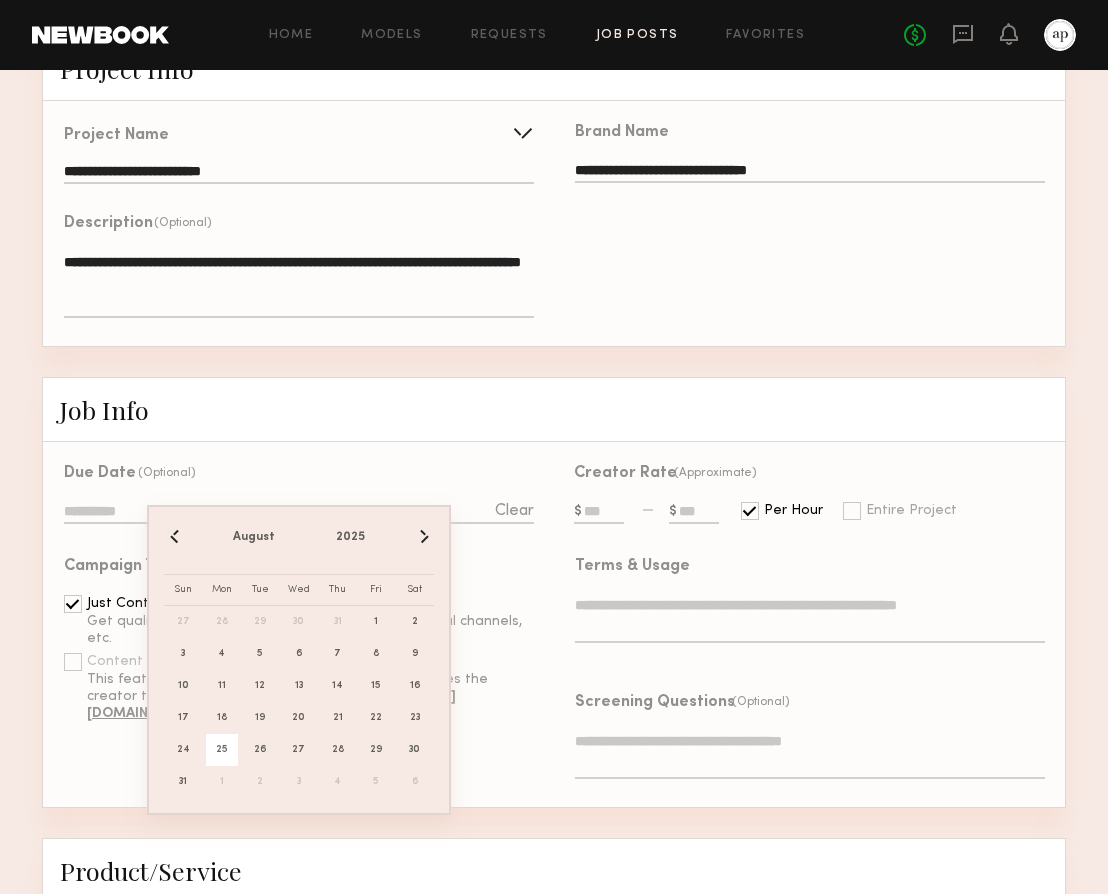 click on "25" 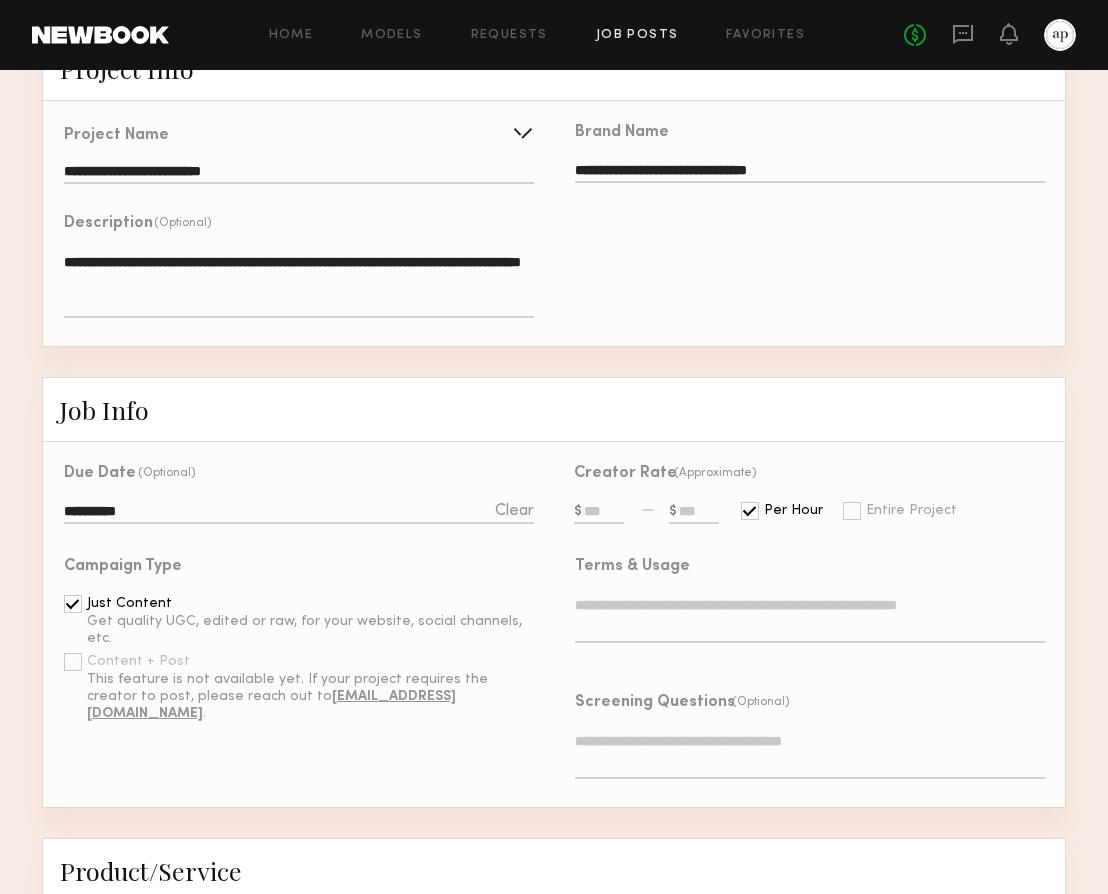 click 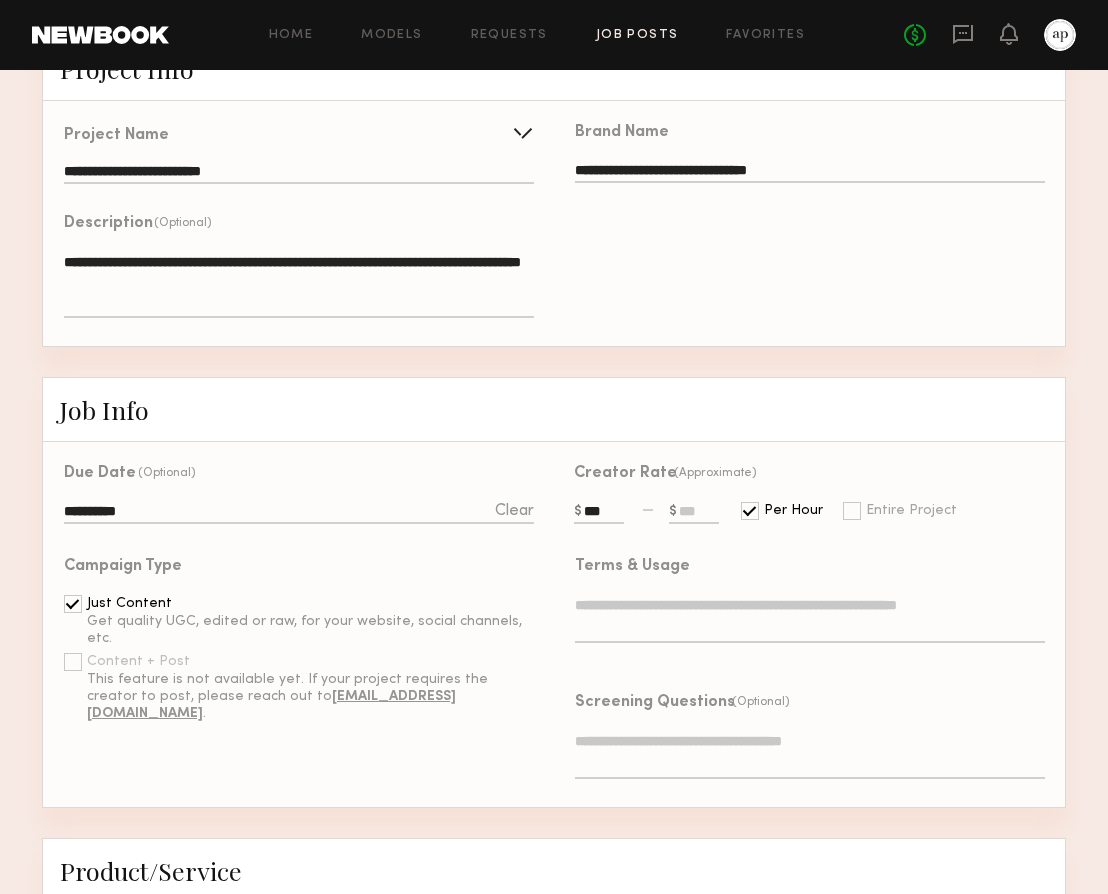 type on "***" 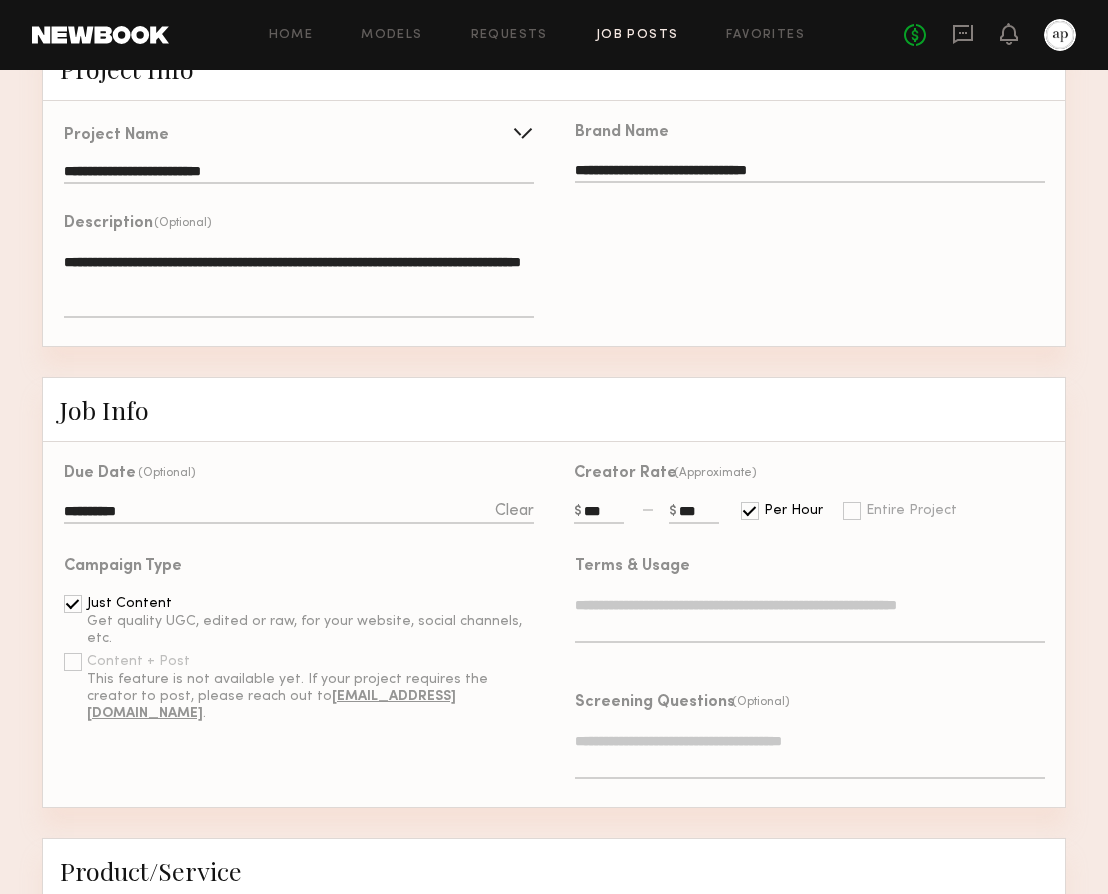 type on "***" 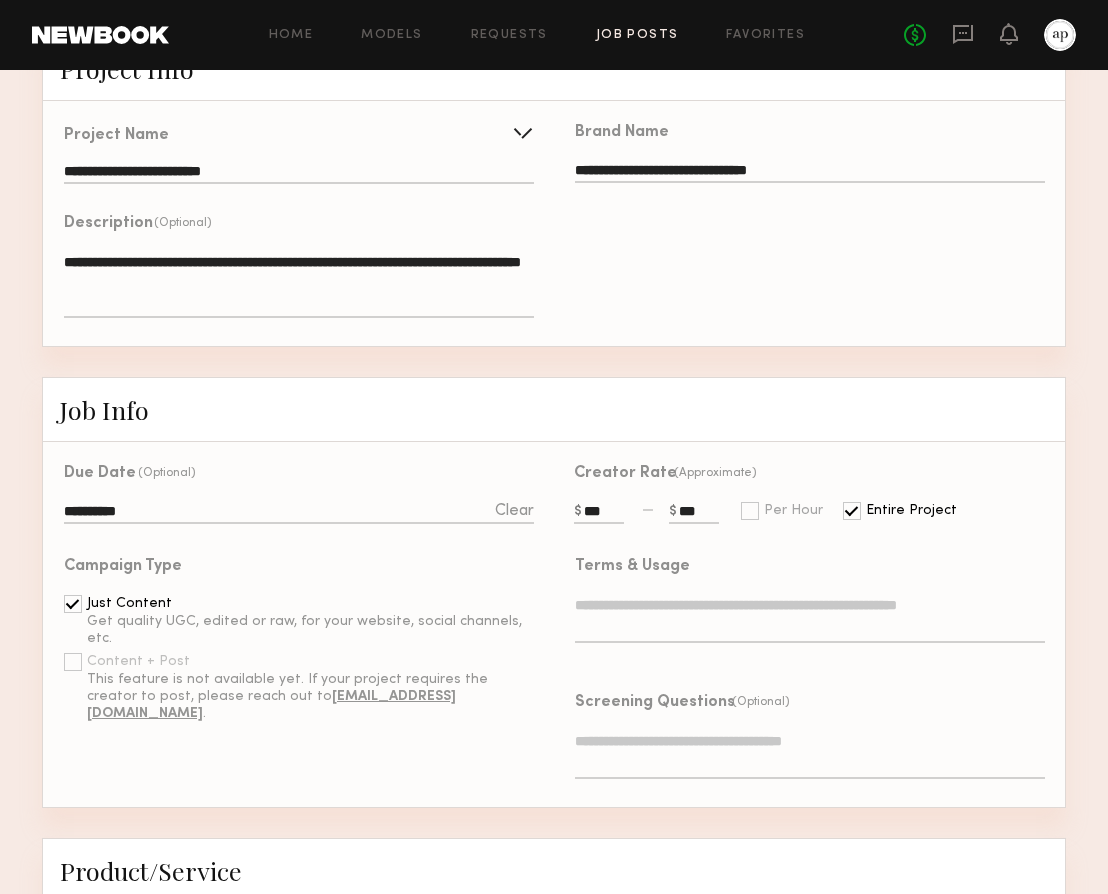 click 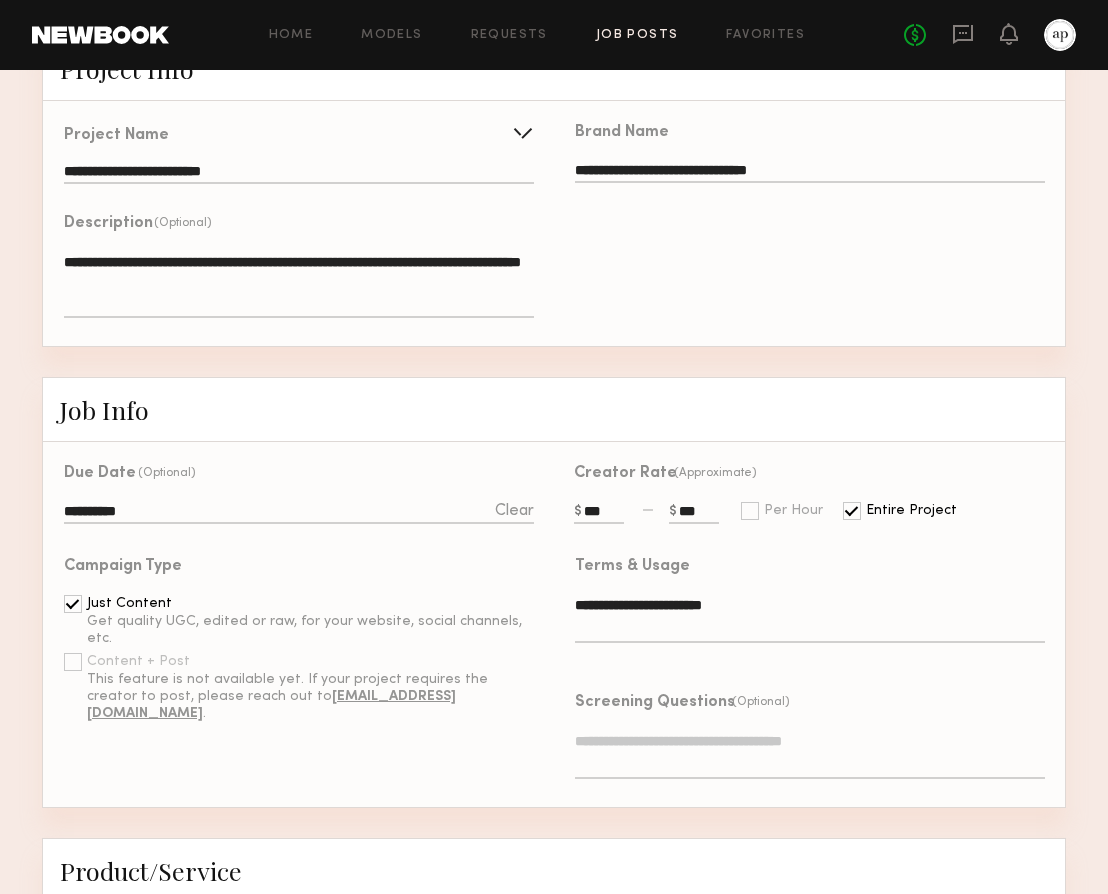 type on "**********" 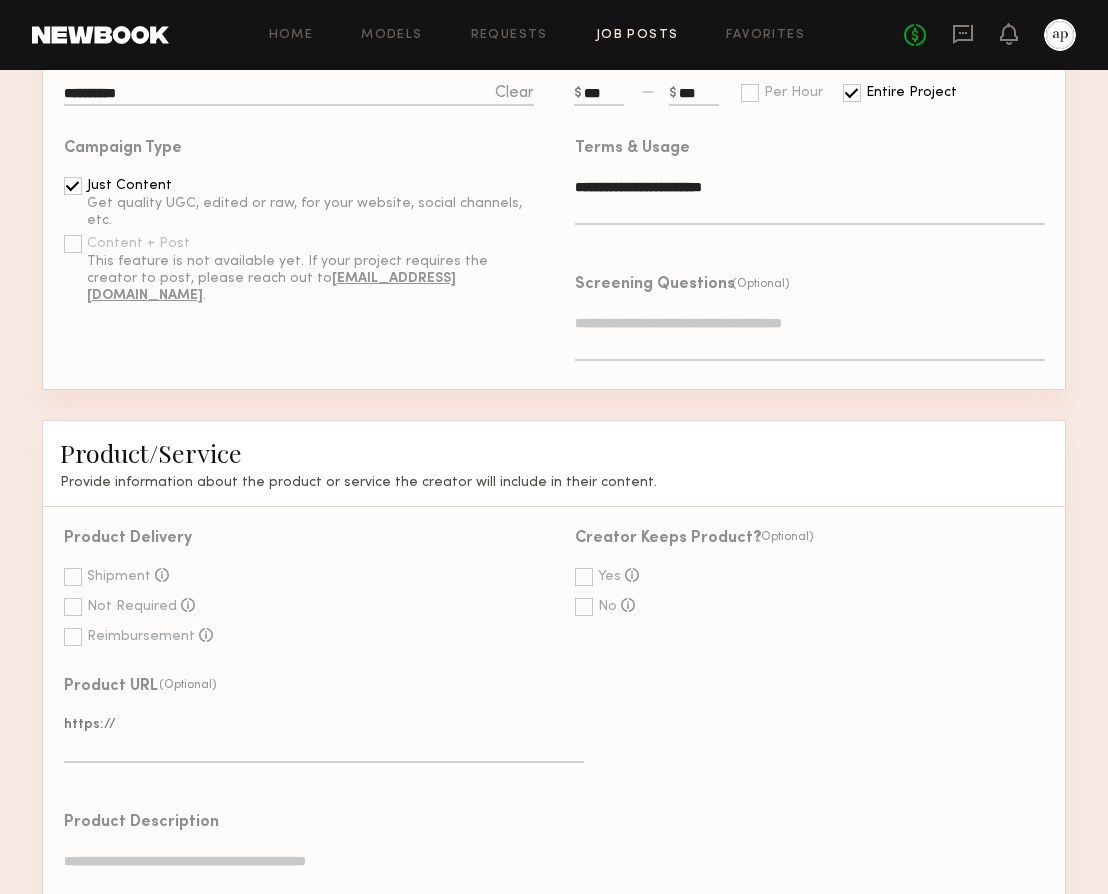 scroll, scrollTop: 840, scrollLeft: 0, axis: vertical 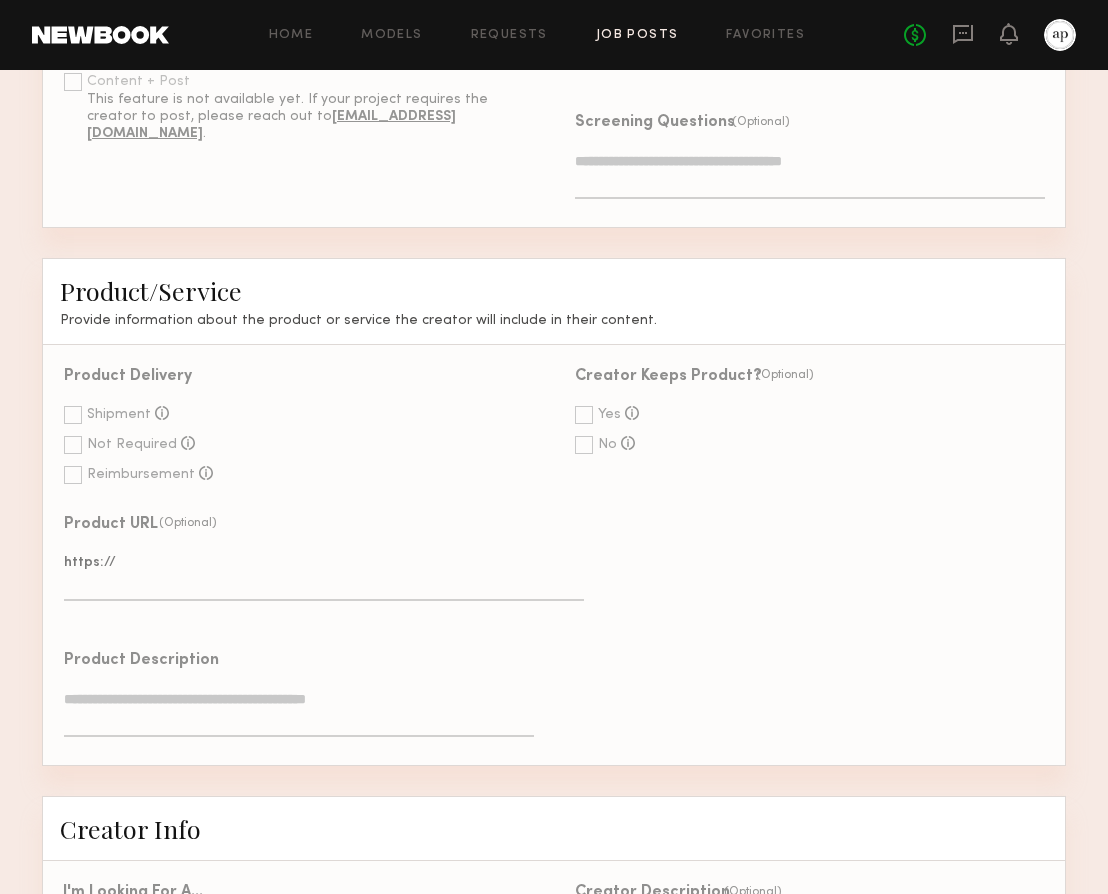 click 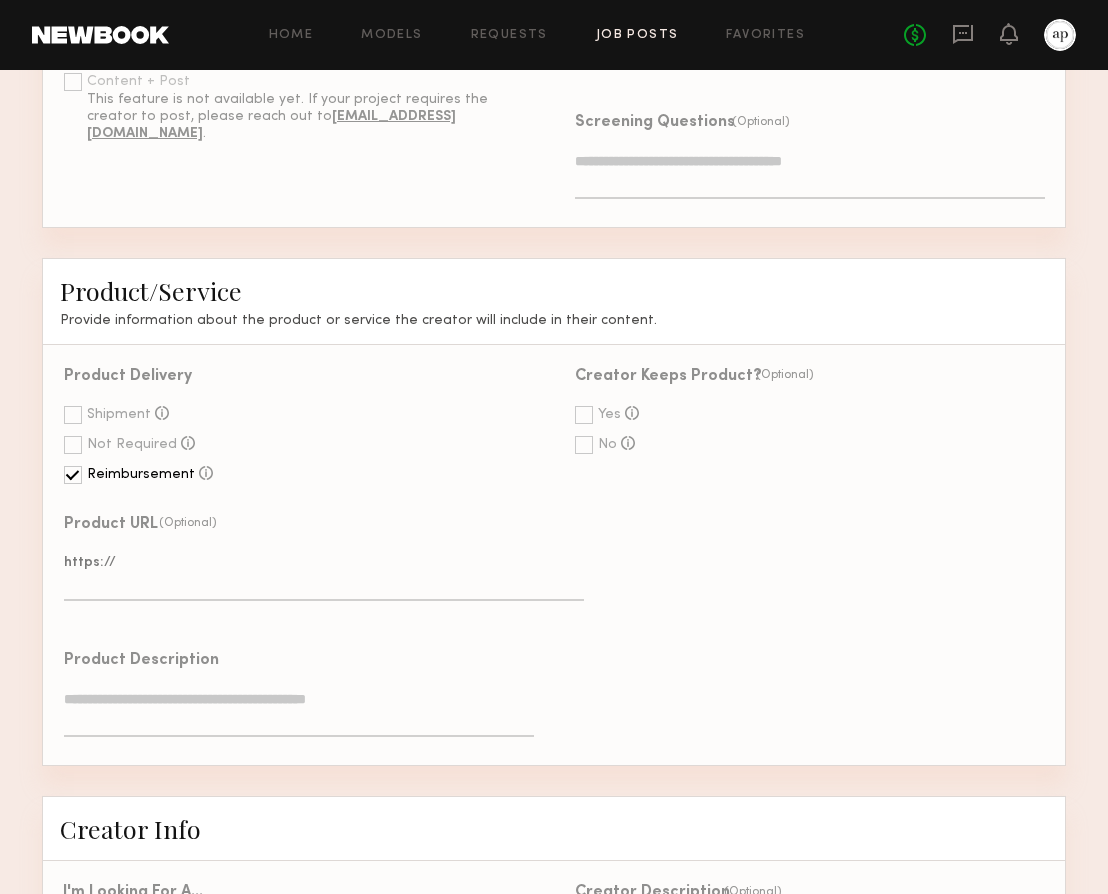 click 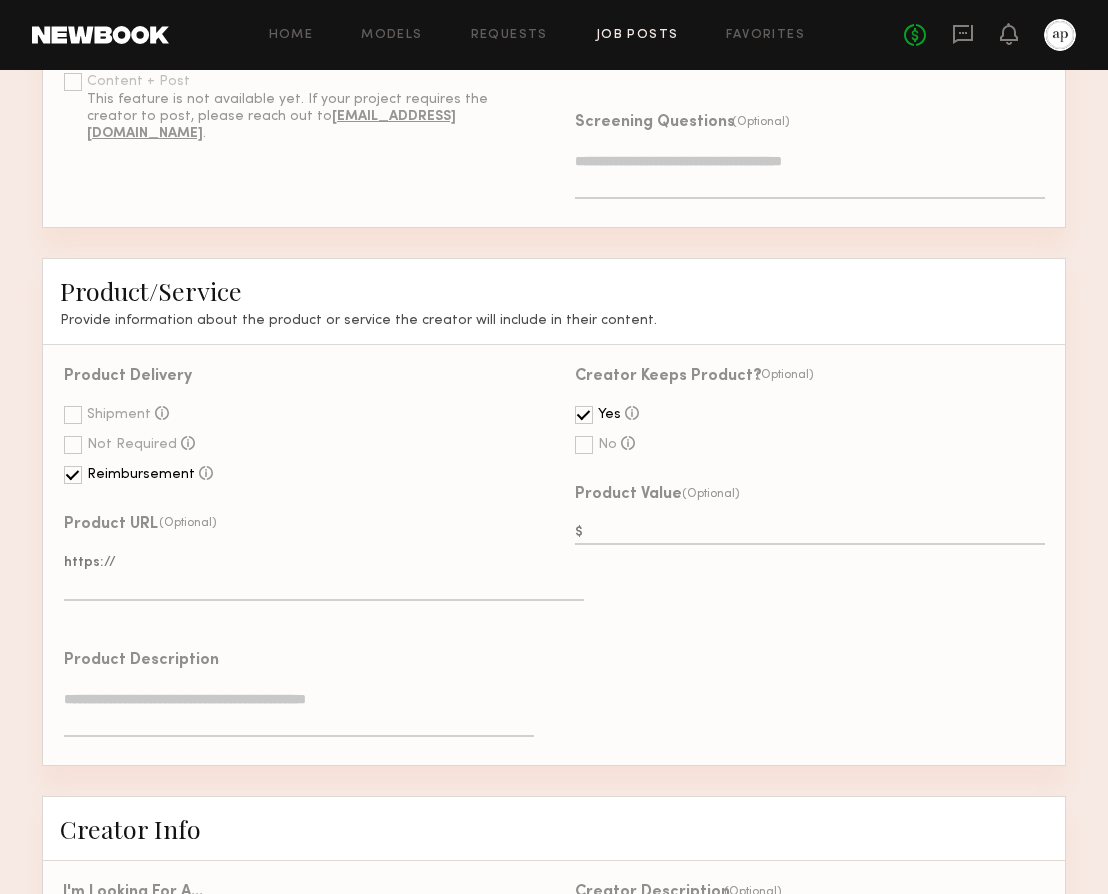 click 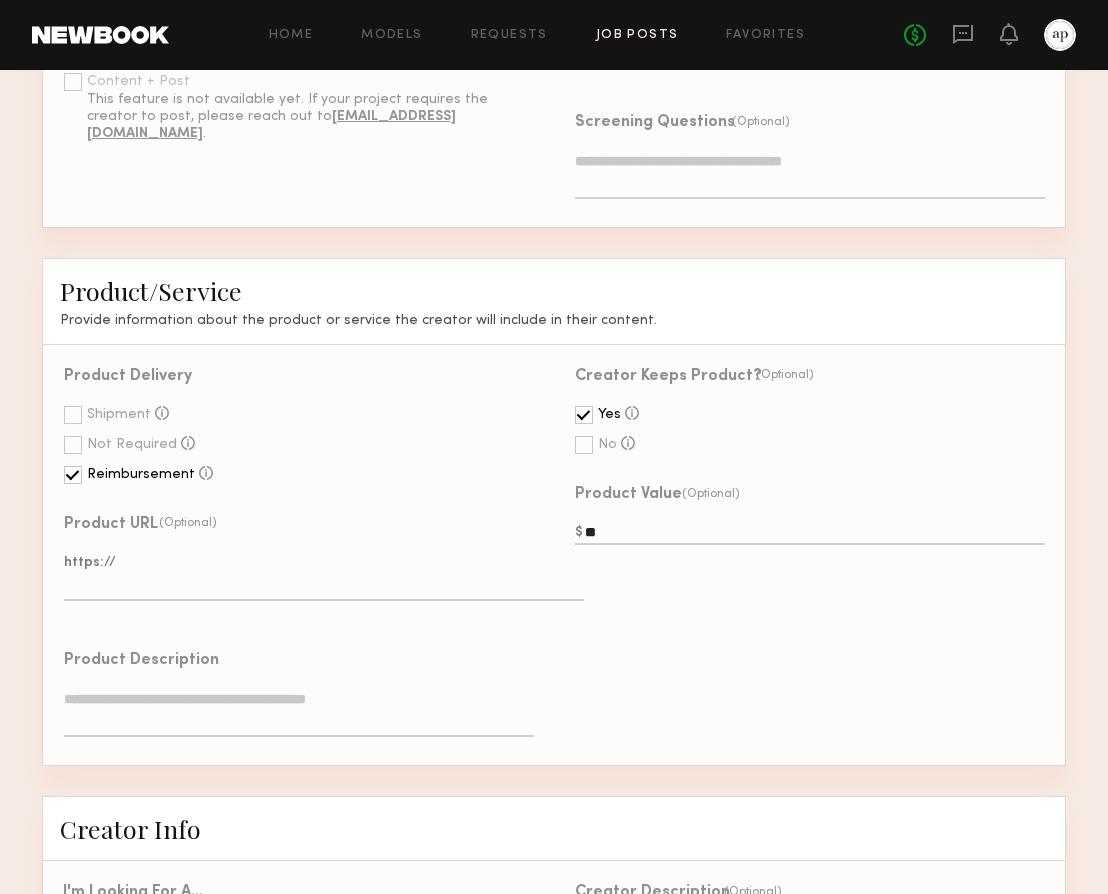 drag, startPoint x: 626, startPoint y: 511, endPoint x: 576, endPoint y: 509, distance: 50.039986 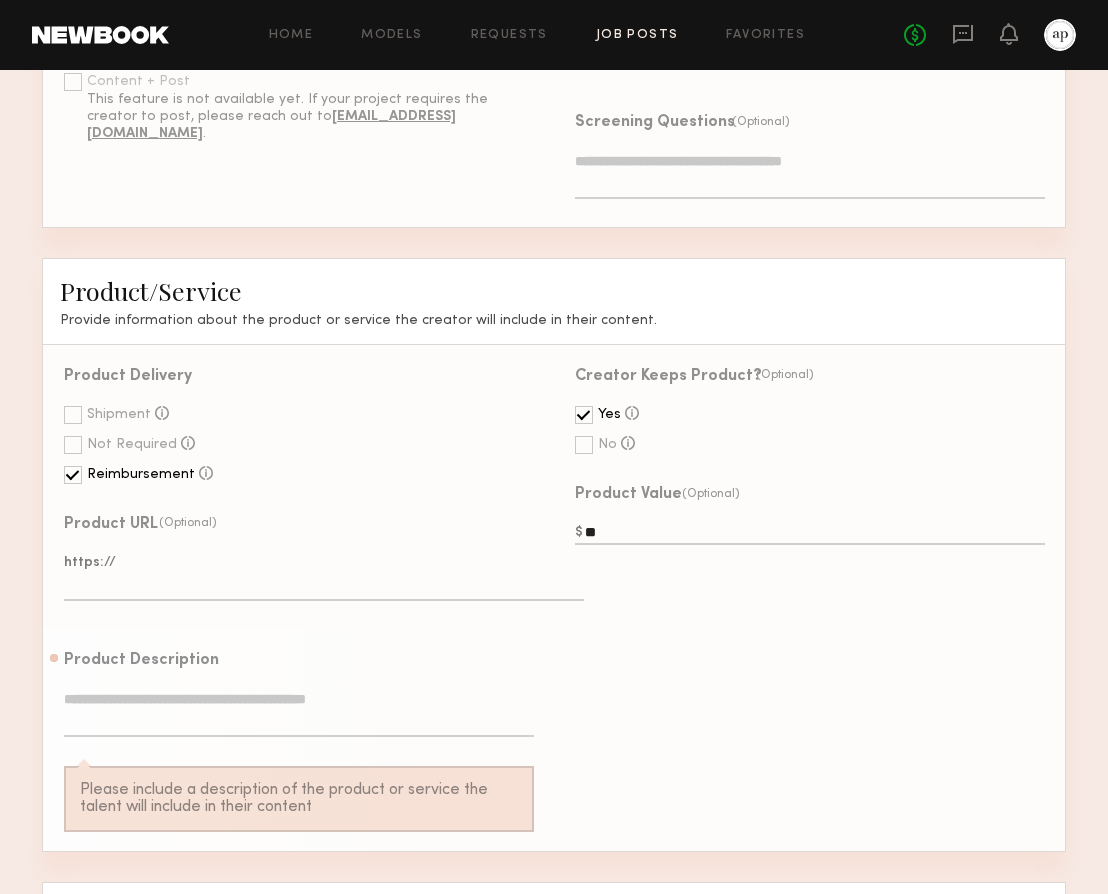 click 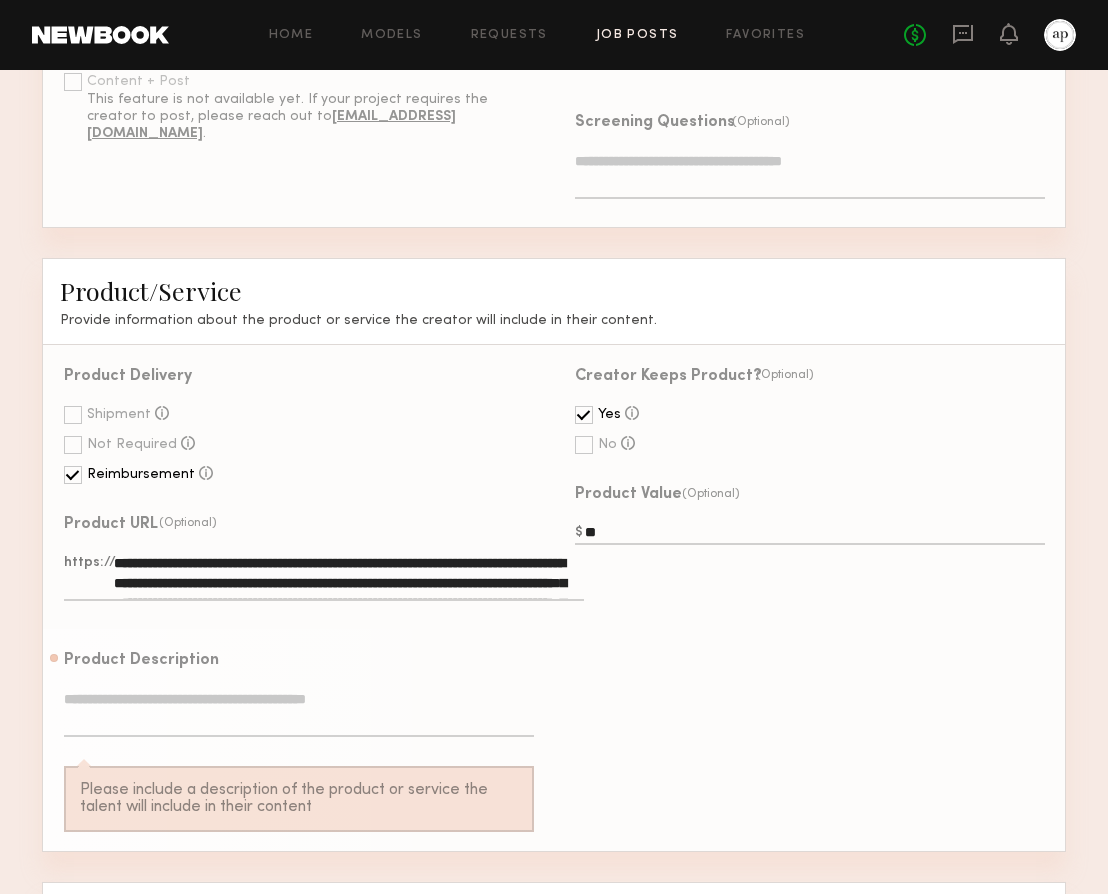 scroll, scrollTop: 73, scrollLeft: 0, axis: vertical 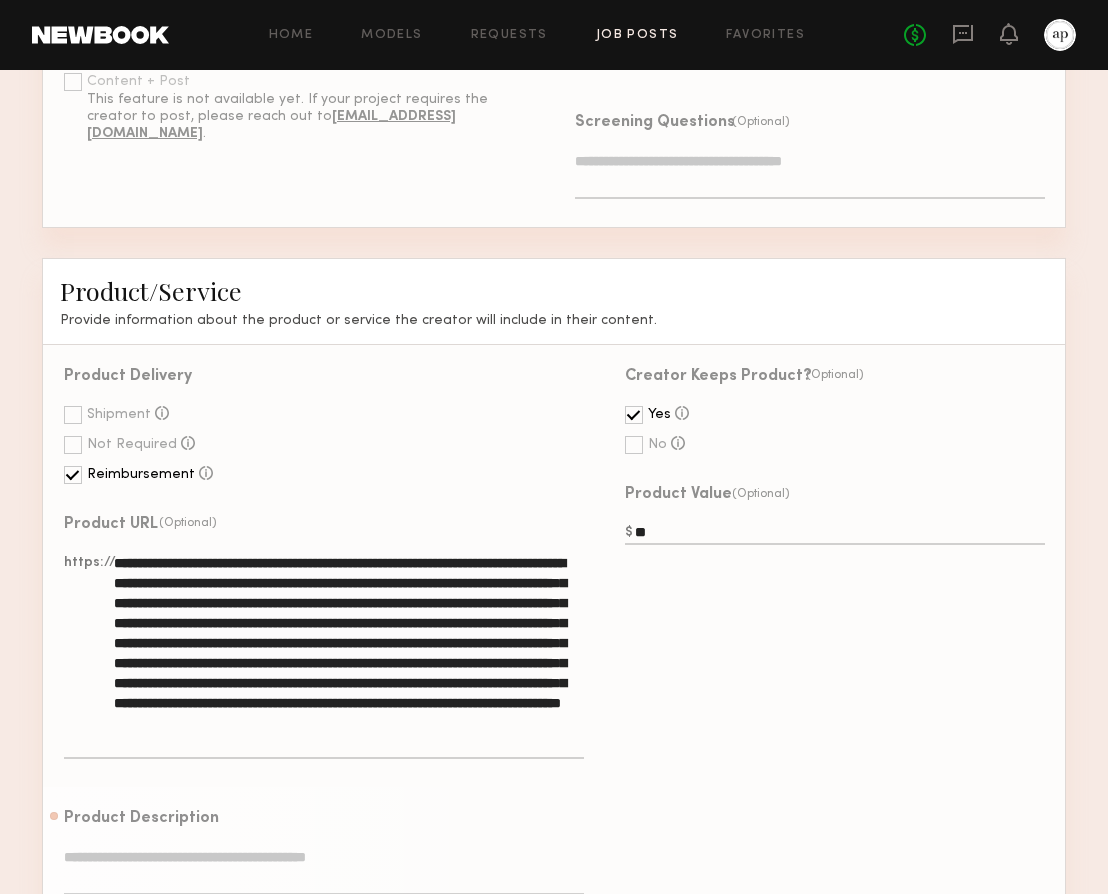 type on "**********" 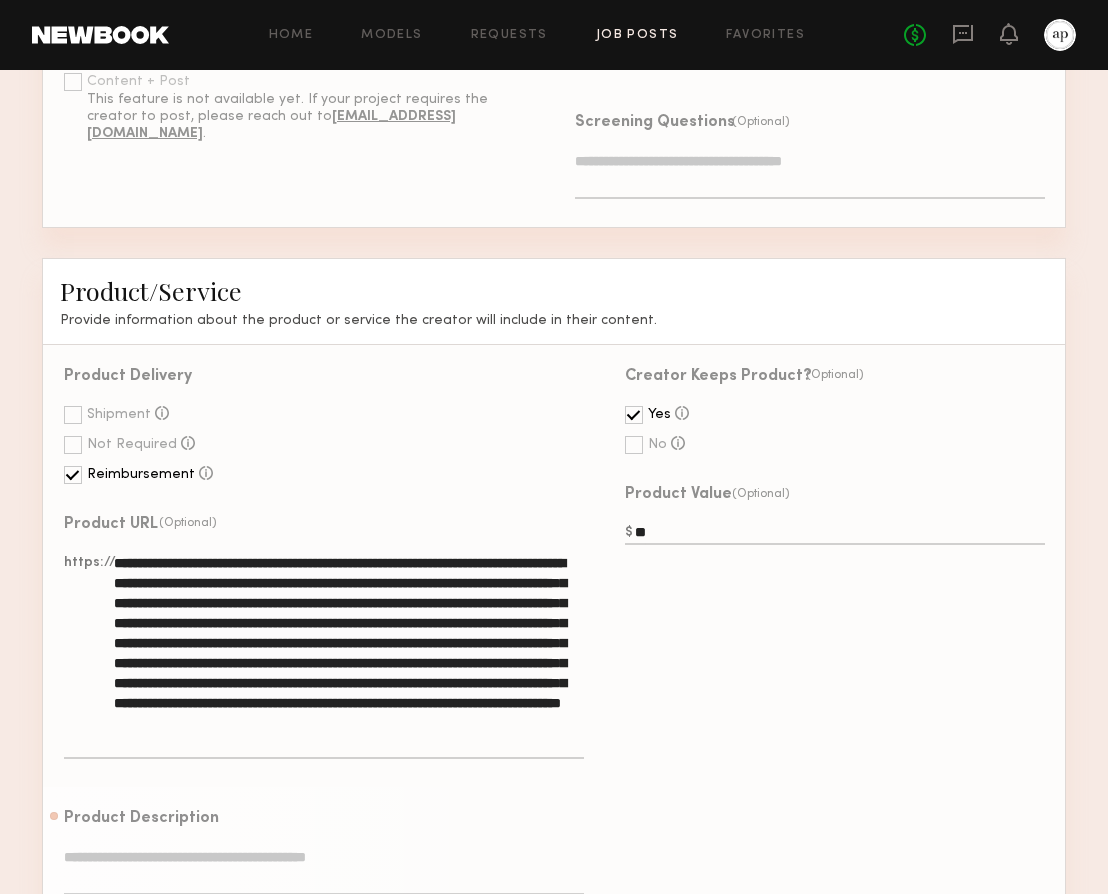 click 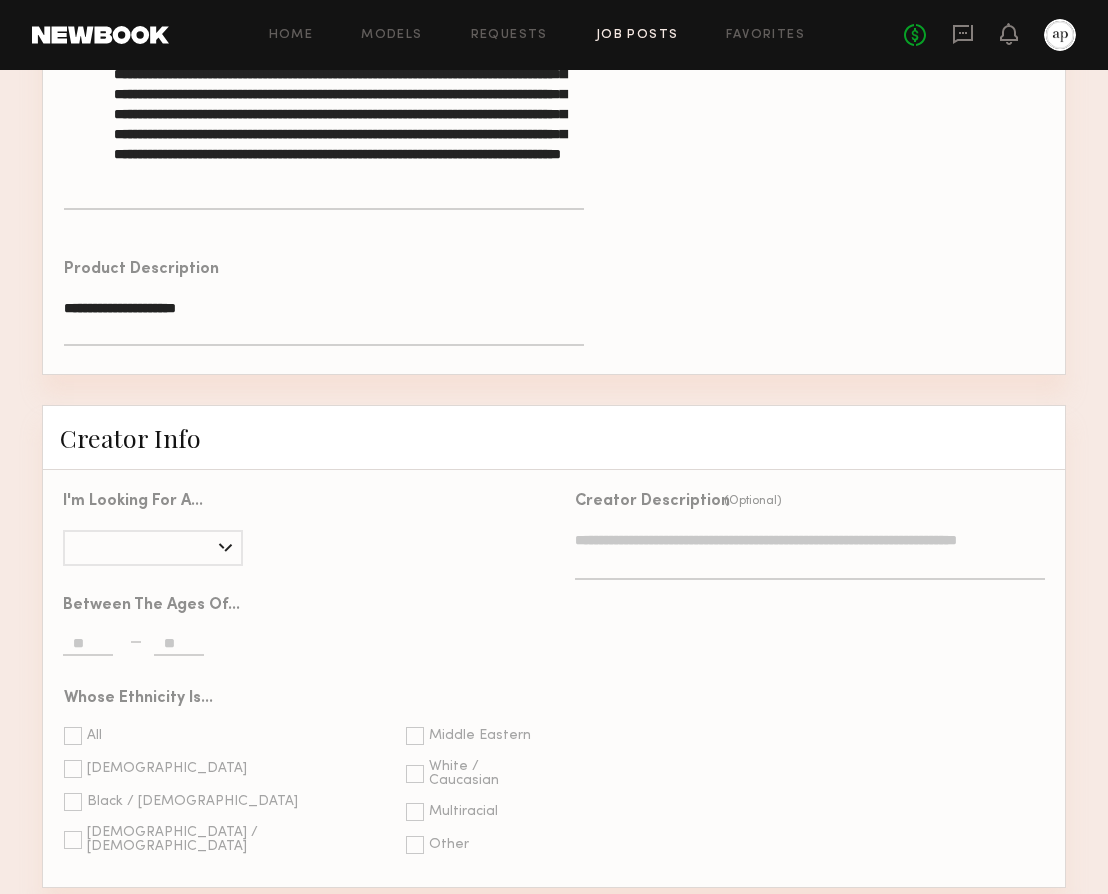 scroll, scrollTop: 1401, scrollLeft: 0, axis: vertical 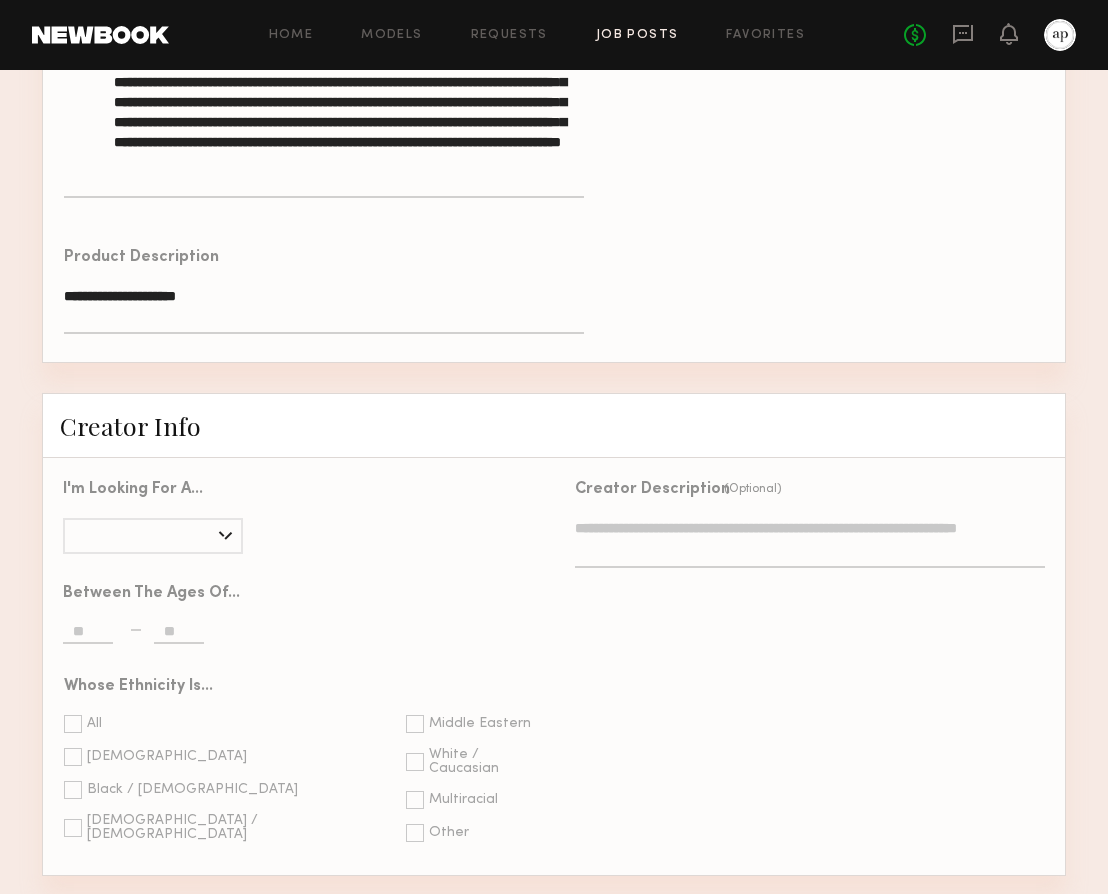 click on "**********" 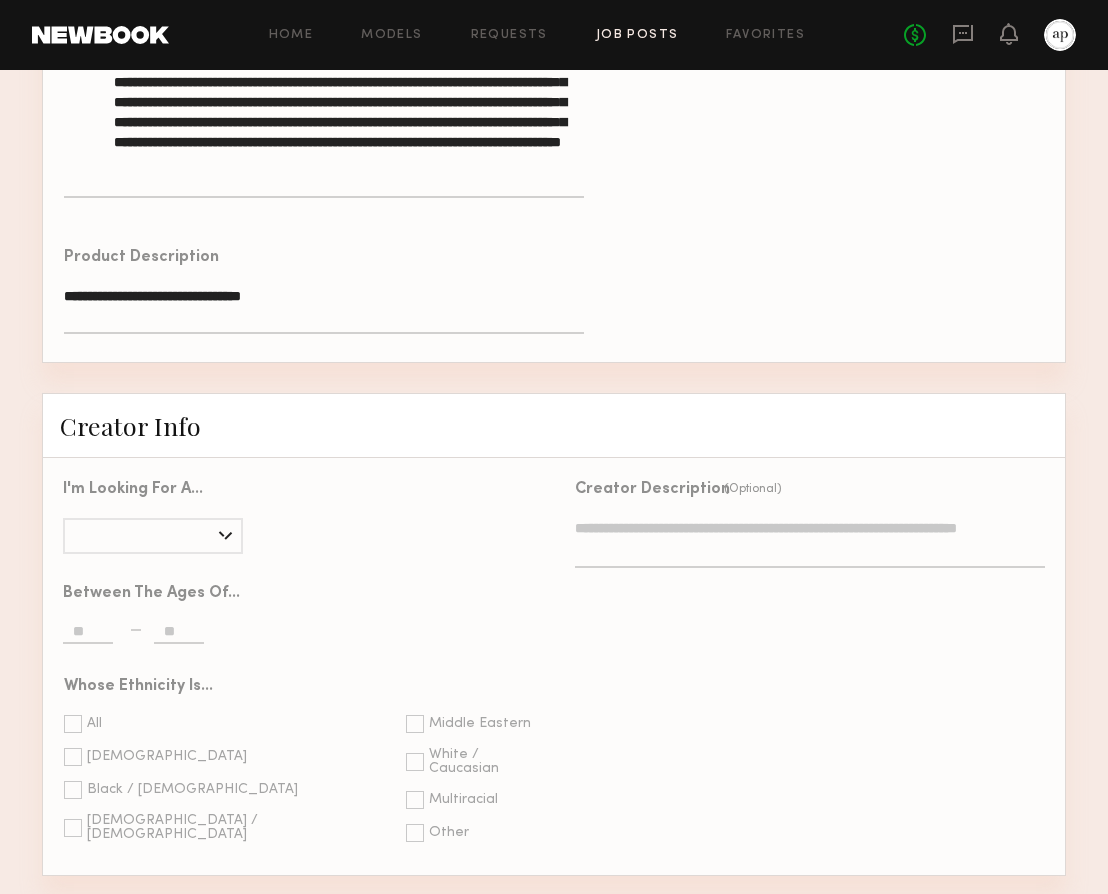 type on "**********" 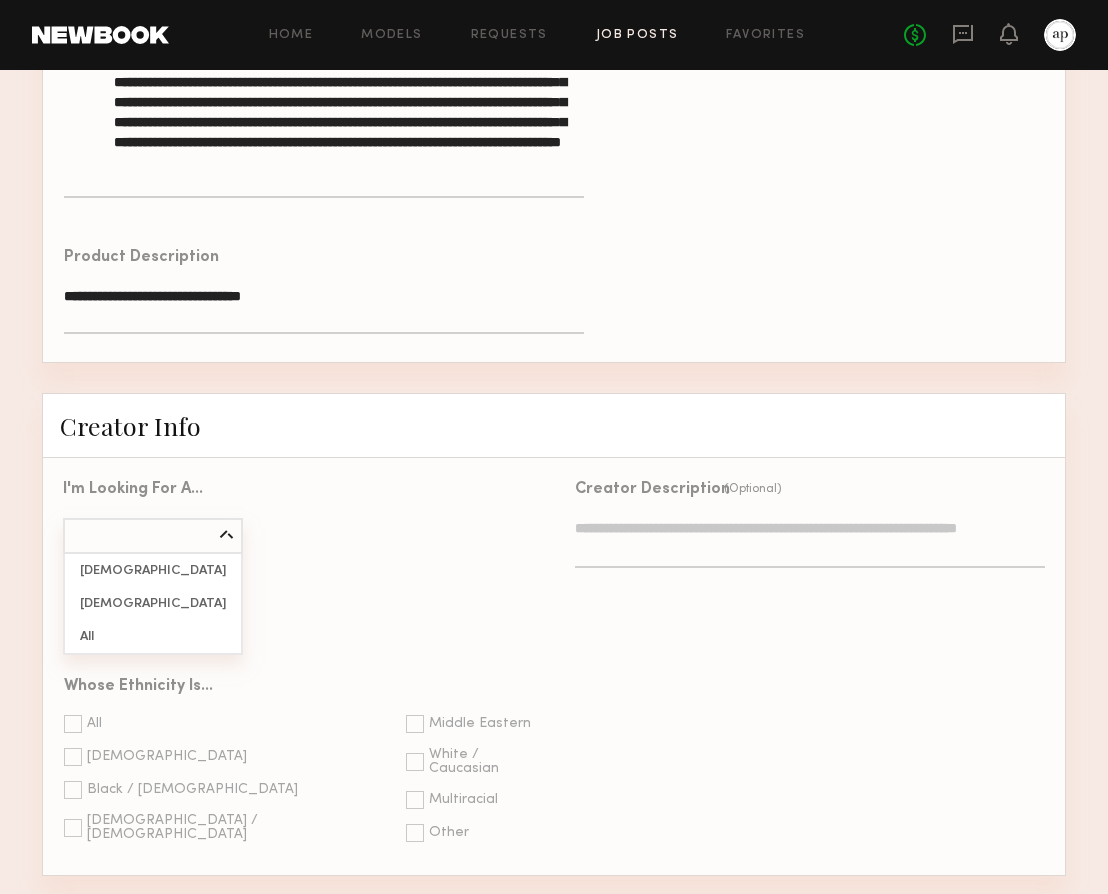 click on "[DEMOGRAPHIC_DATA]   [DEMOGRAPHIC_DATA]   All" 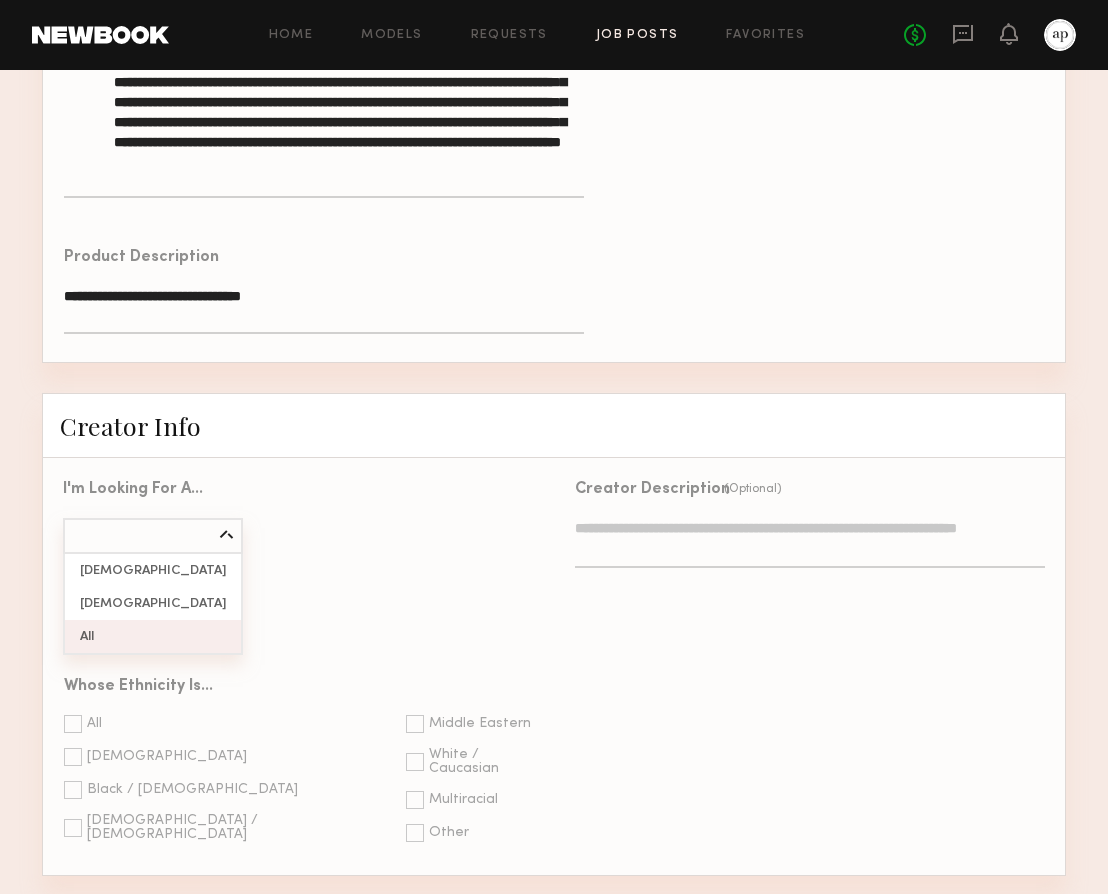 type on "***" 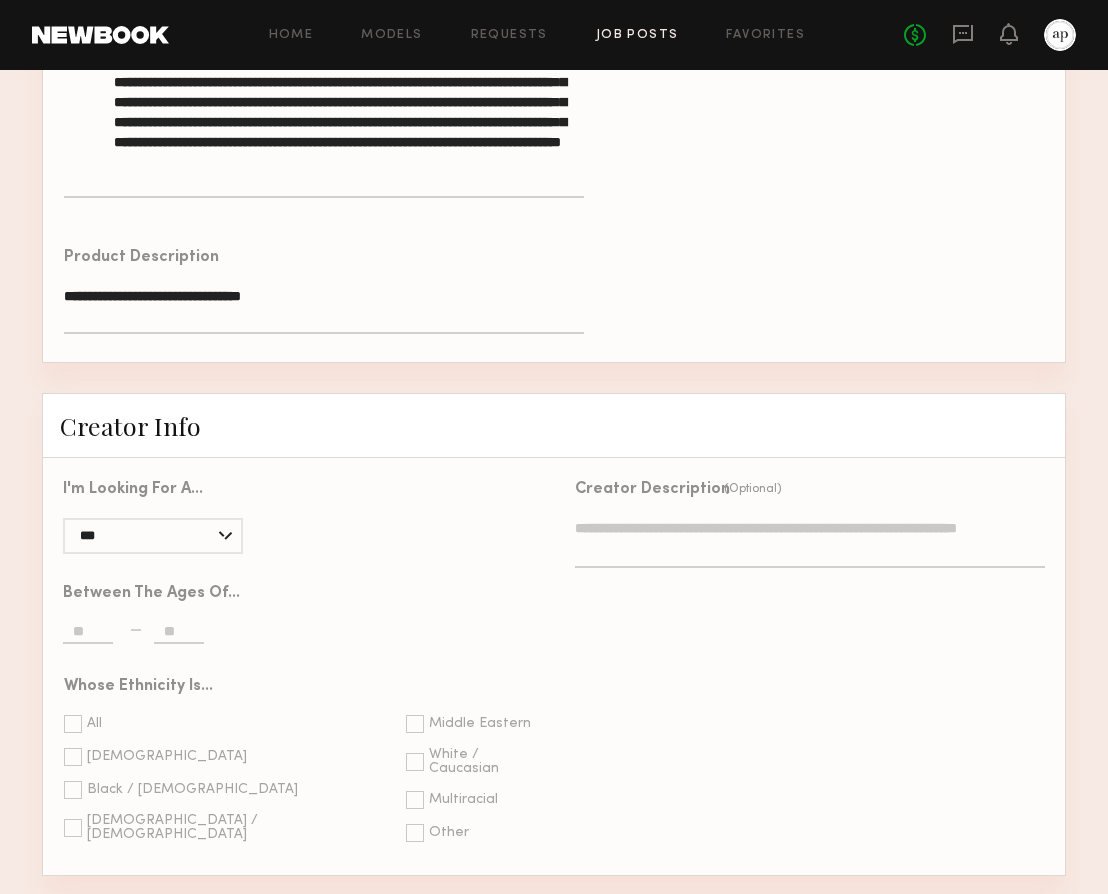 click 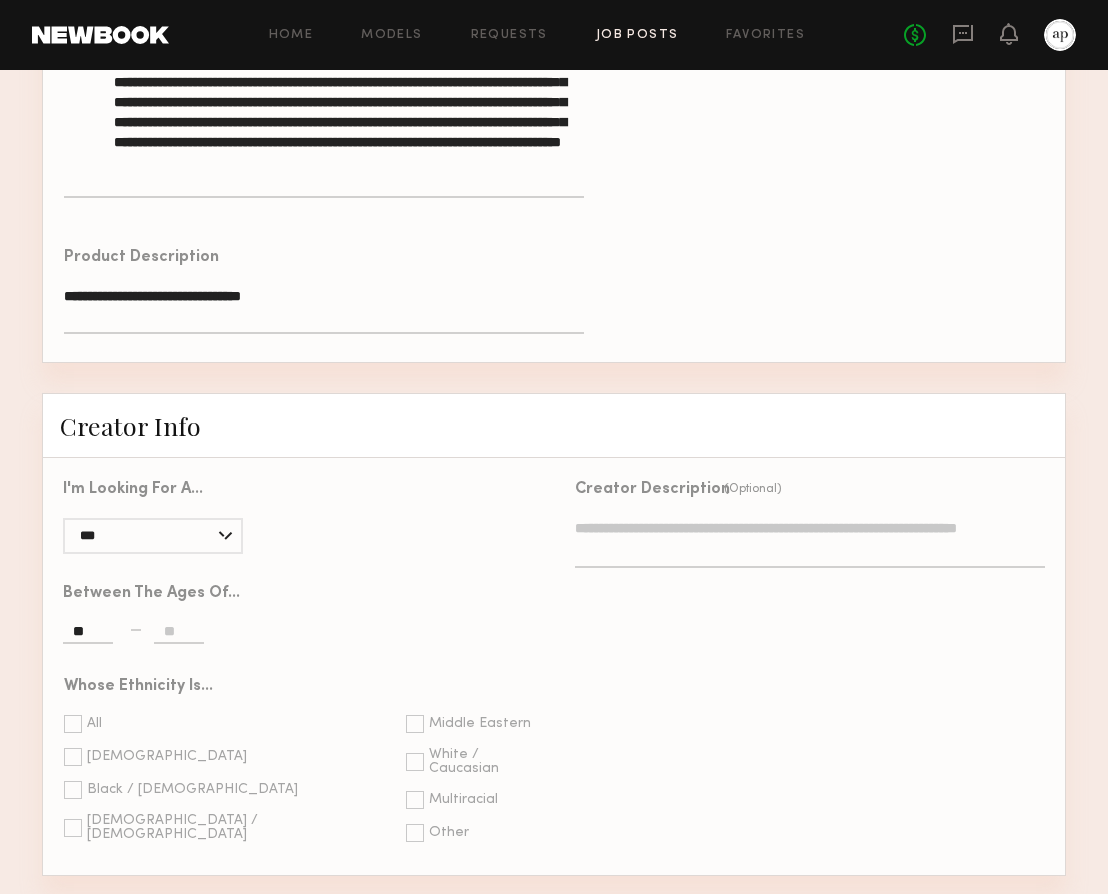 type on "**" 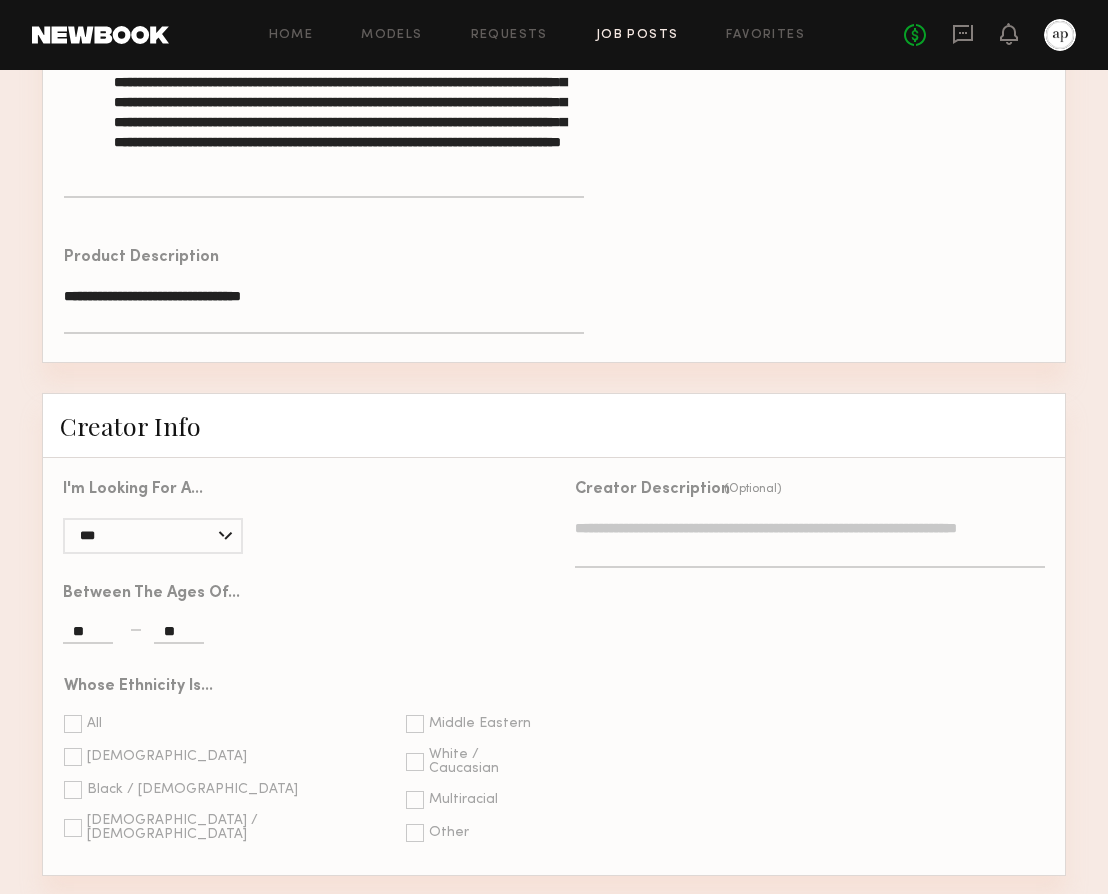 type on "**" 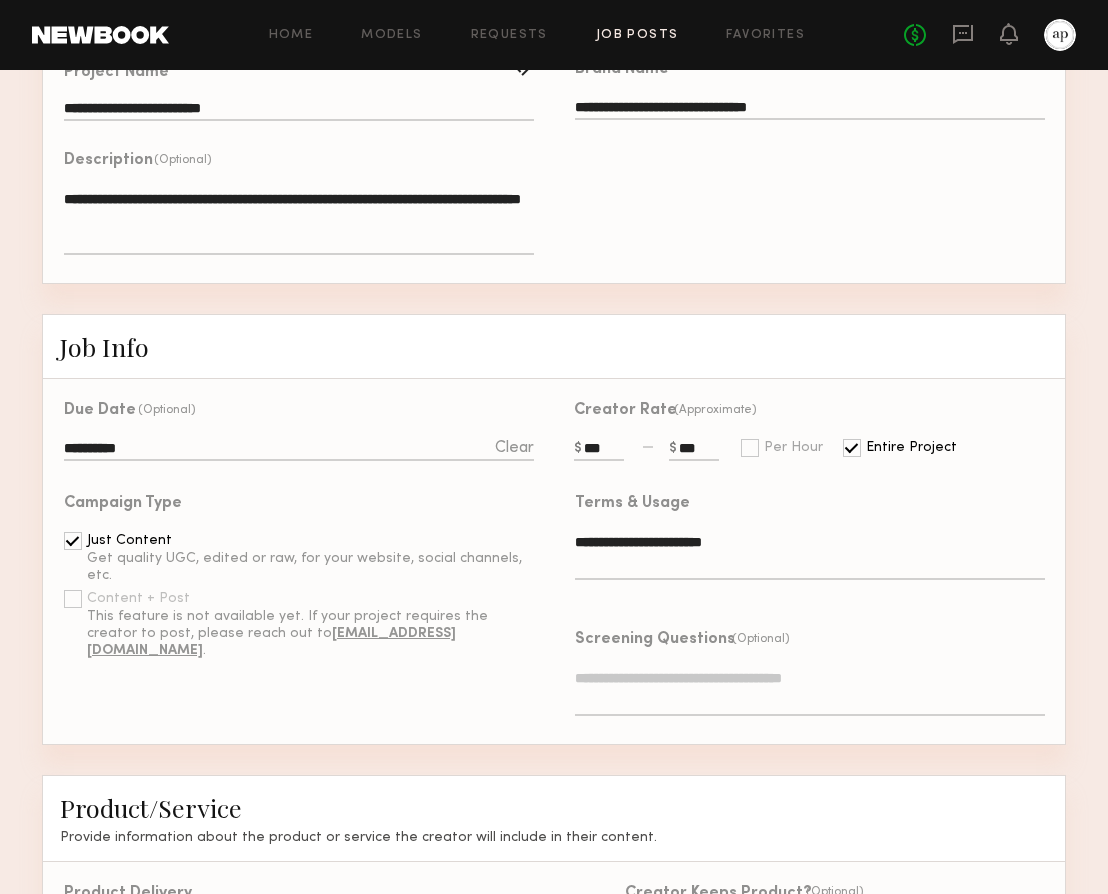 scroll, scrollTop: 161, scrollLeft: 0, axis: vertical 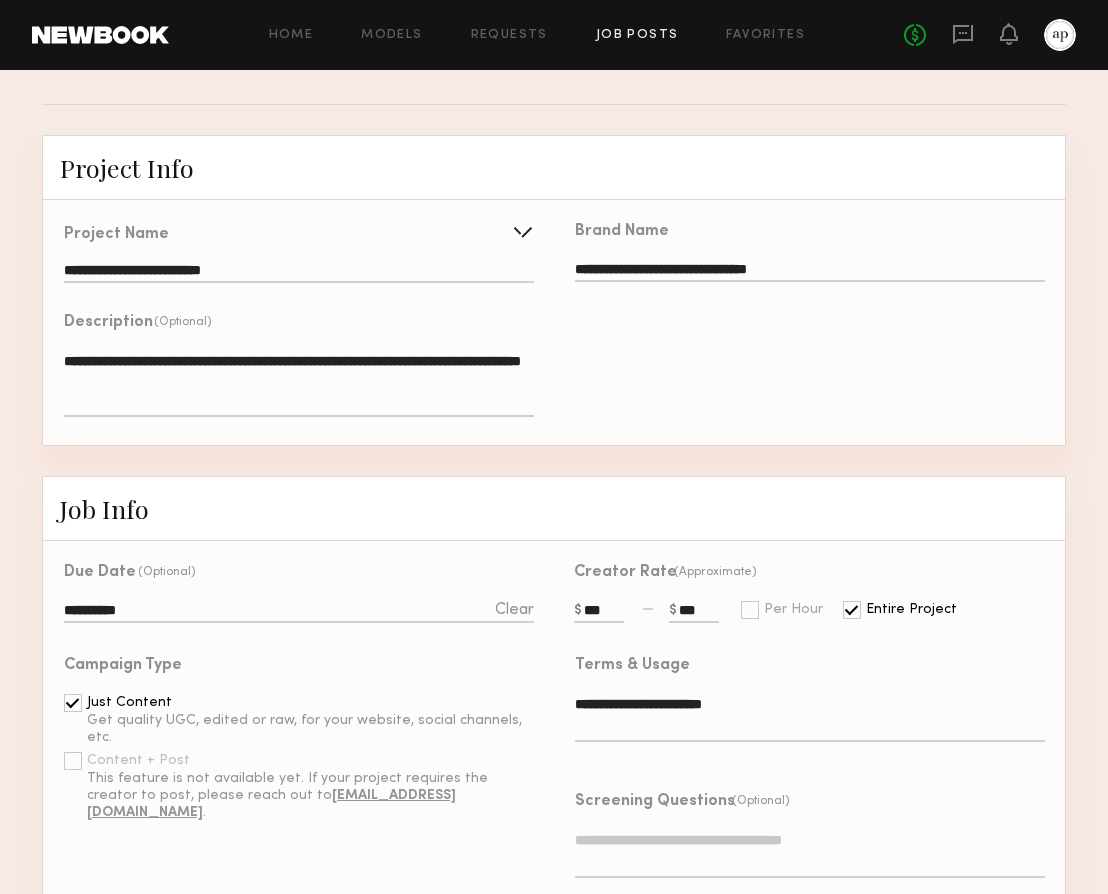 type on "**********" 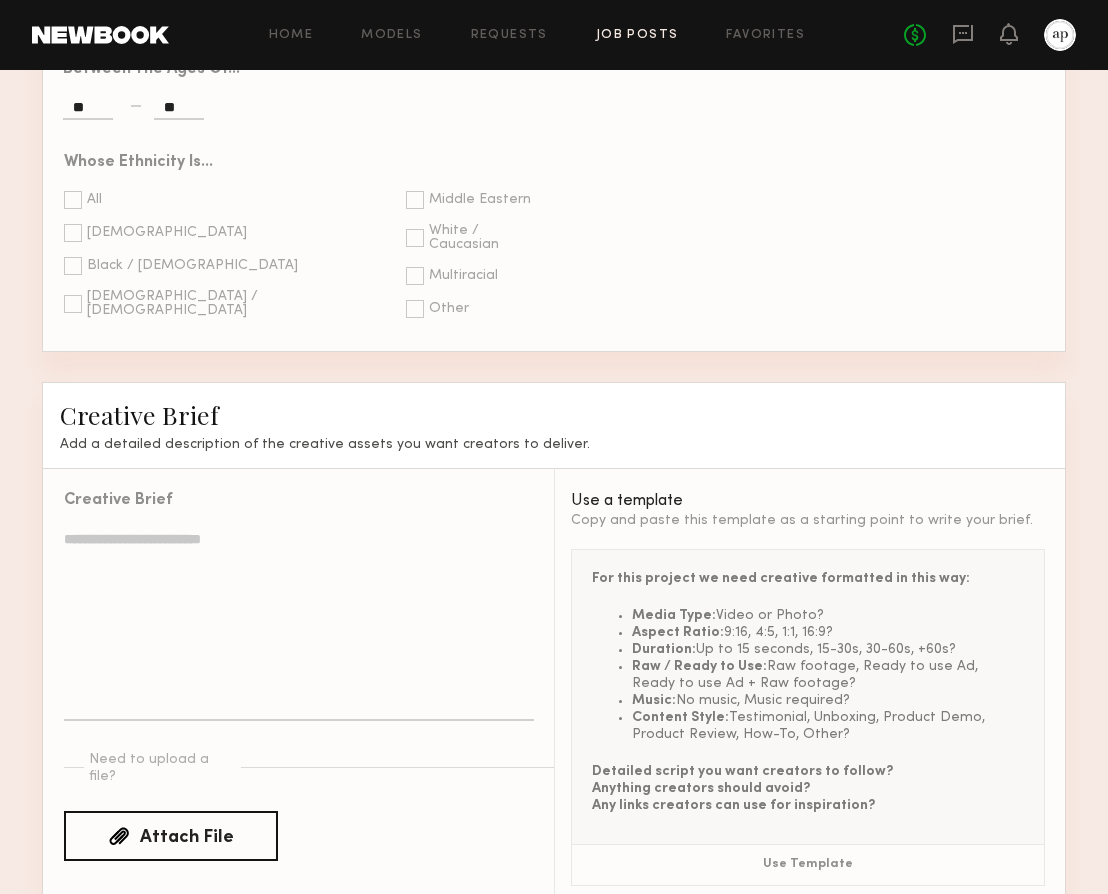 scroll, scrollTop: 1980, scrollLeft: 0, axis: vertical 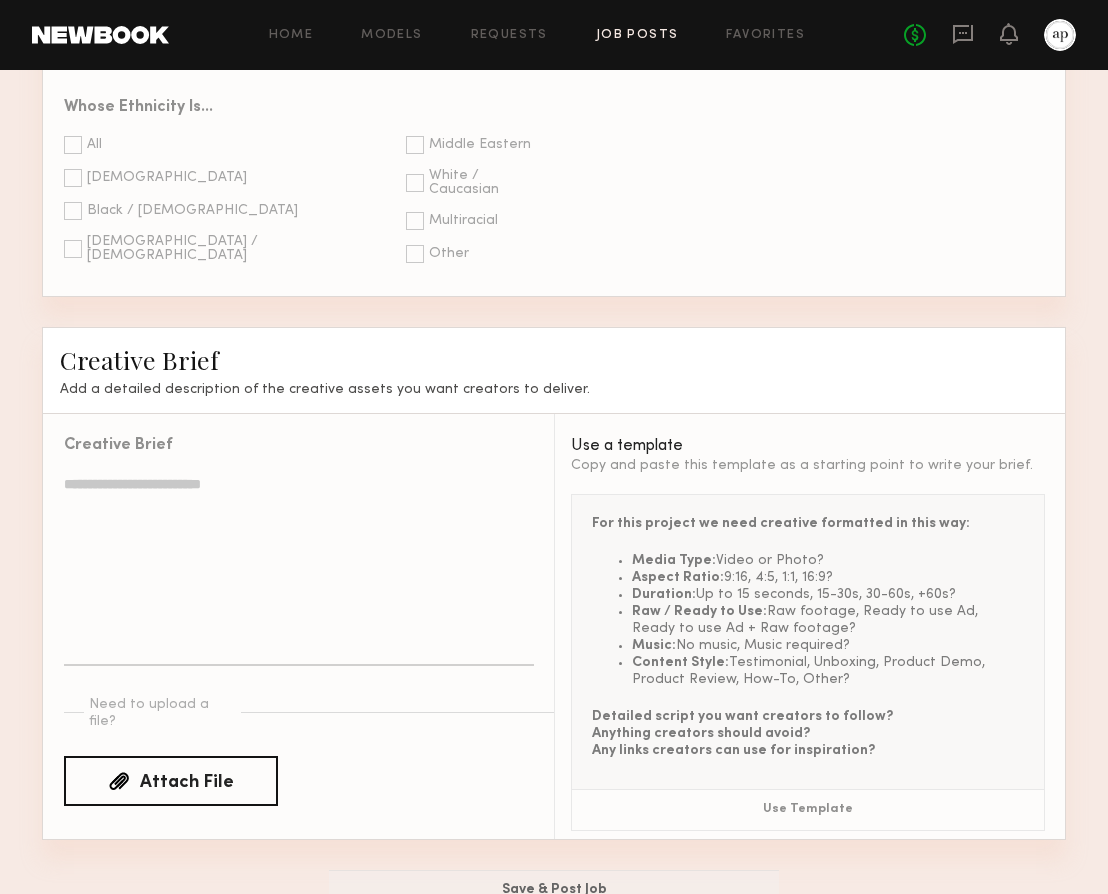 type on "**********" 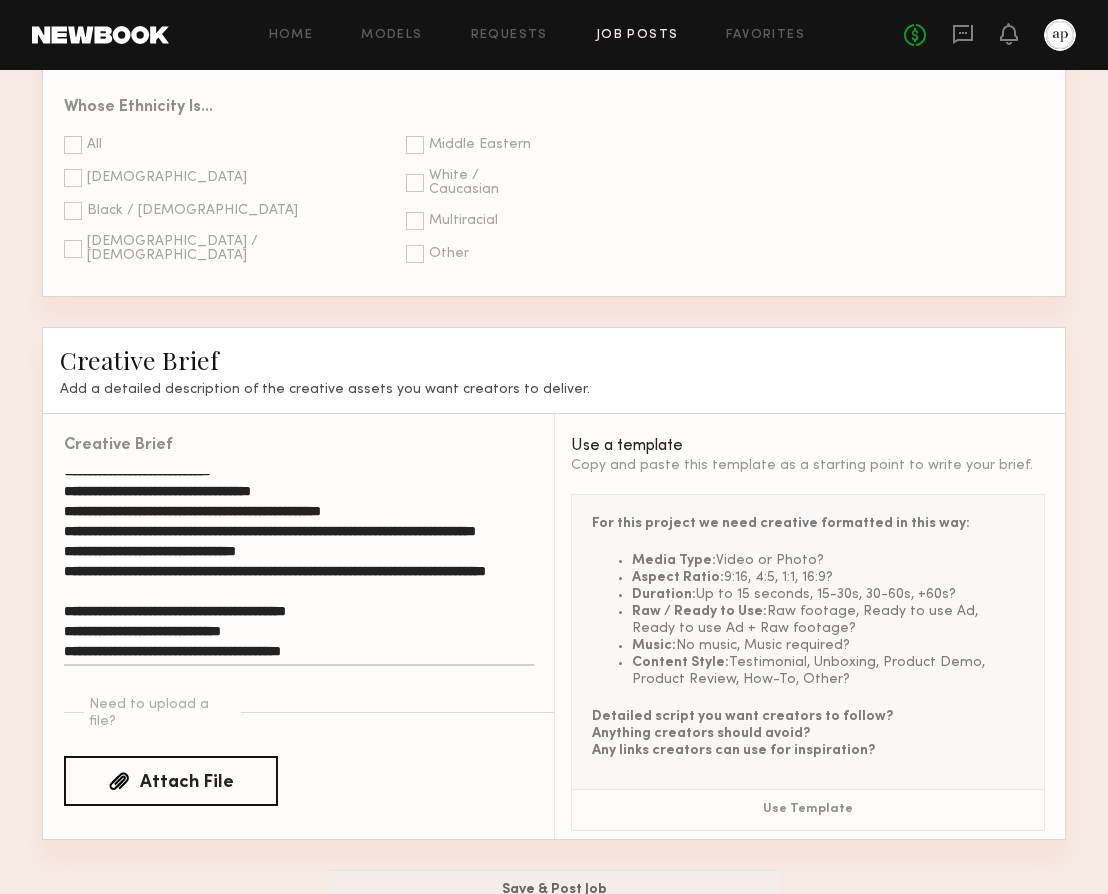 scroll, scrollTop: 93, scrollLeft: 0, axis: vertical 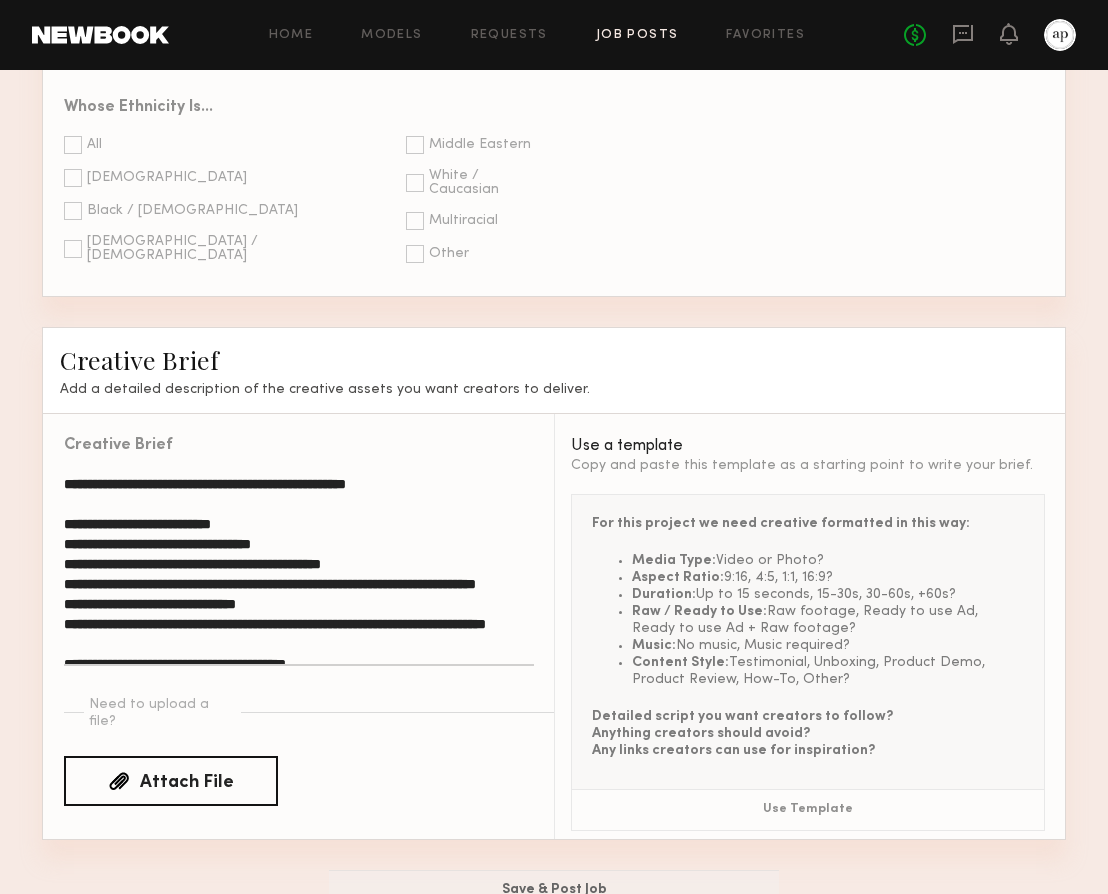 drag, startPoint x: 340, startPoint y: 614, endPoint x: 56, endPoint y: 409, distance: 350.25848 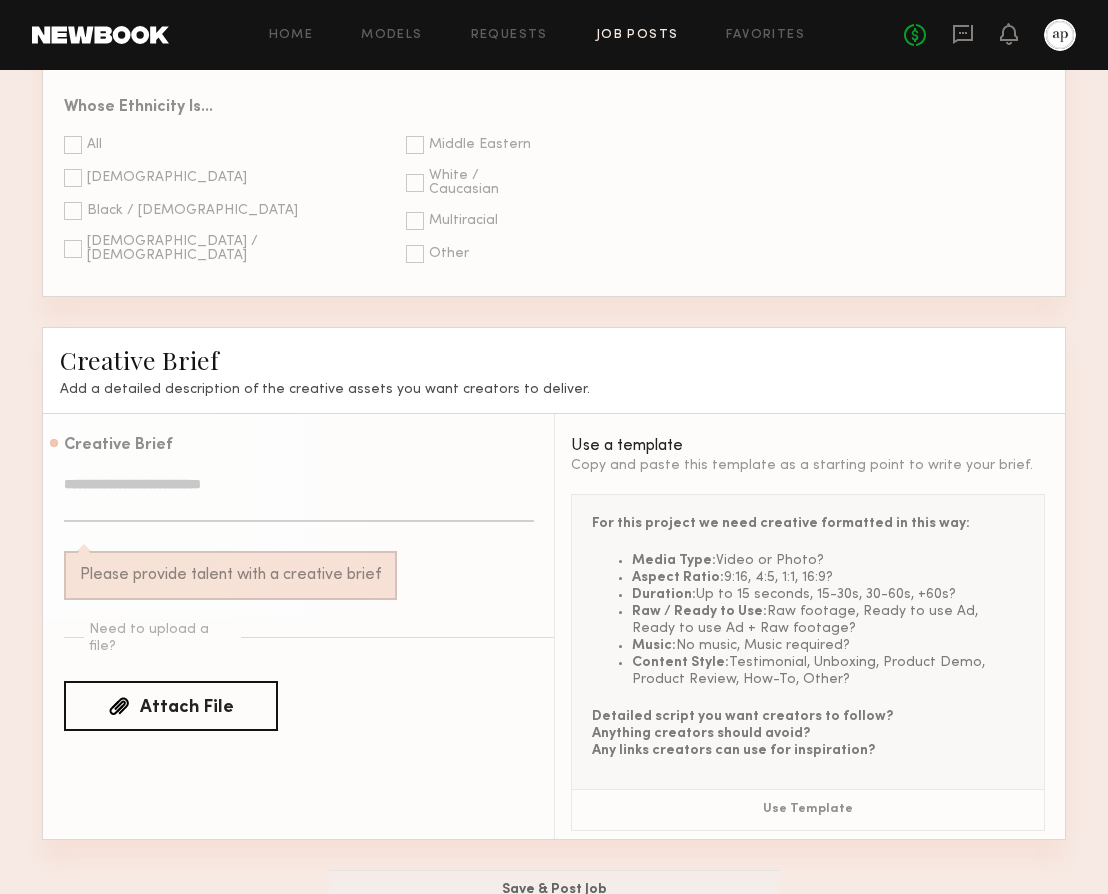 click 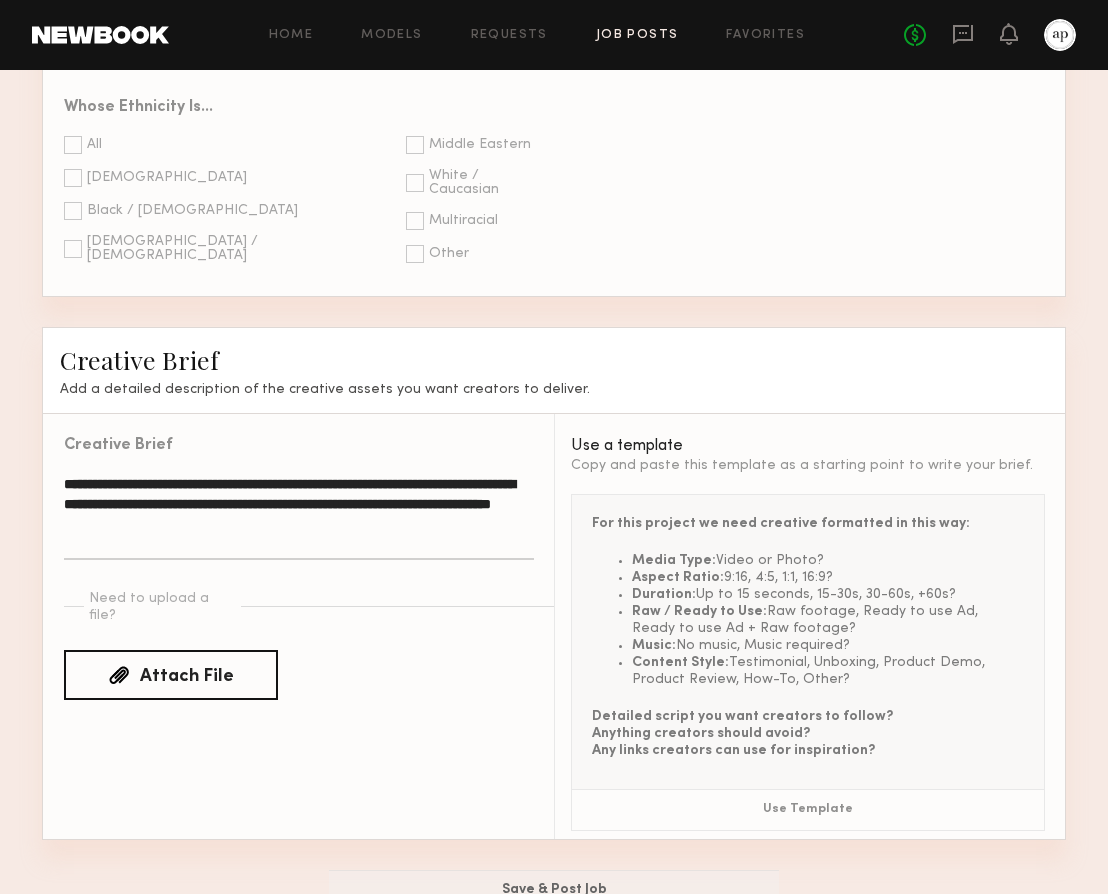 click on "**********" 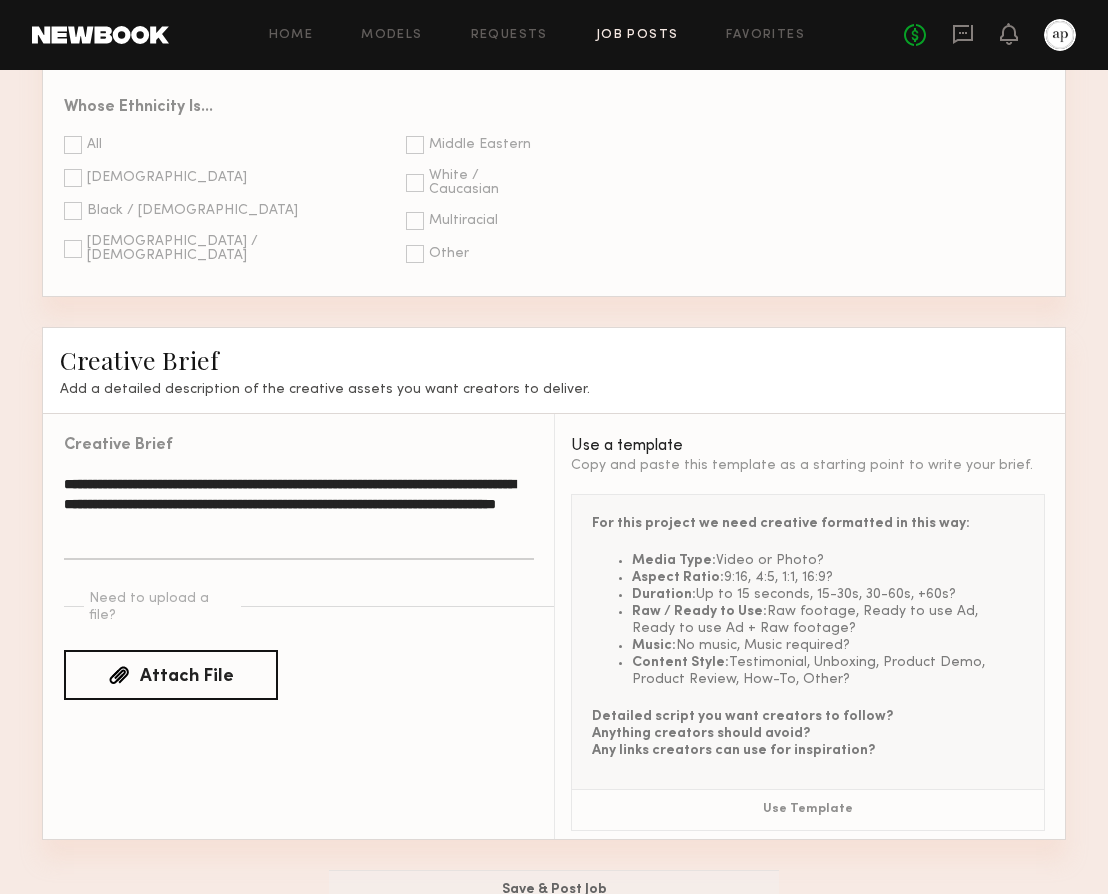 scroll, scrollTop: 13, scrollLeft: 0, axis: vertical 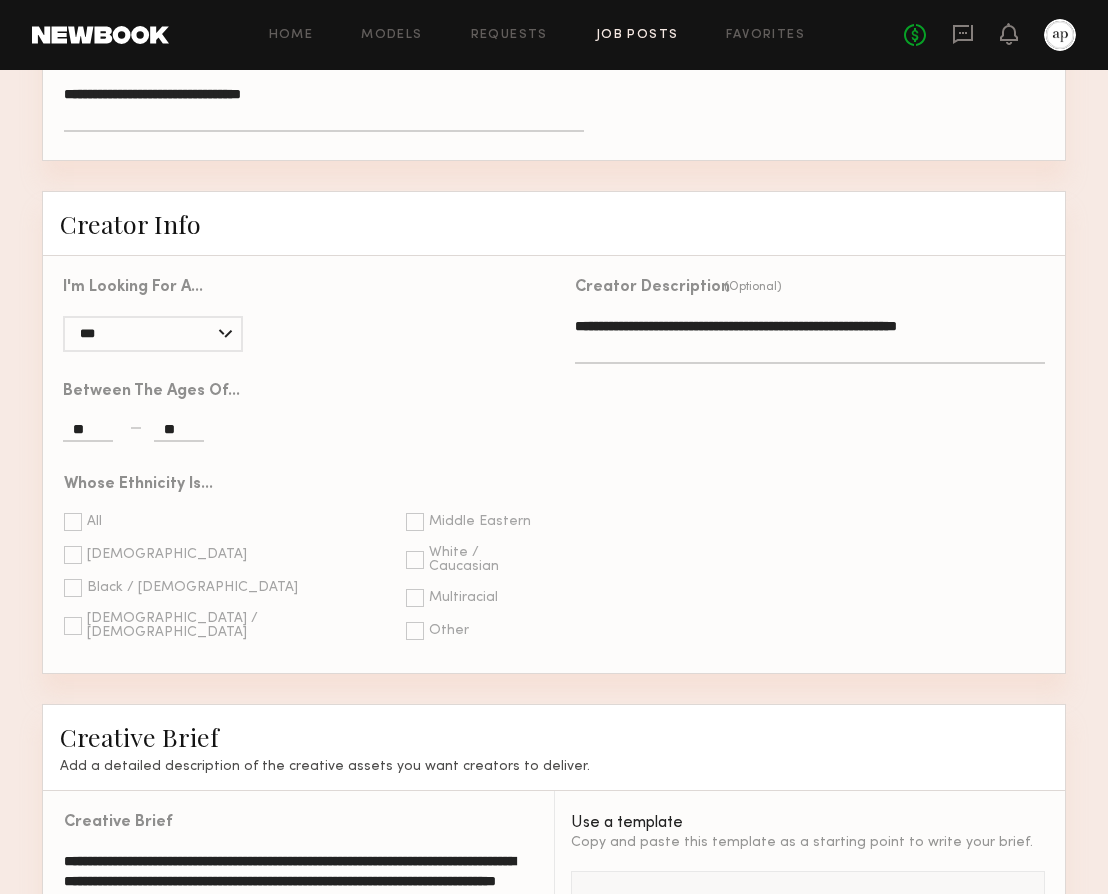 type on "**********" 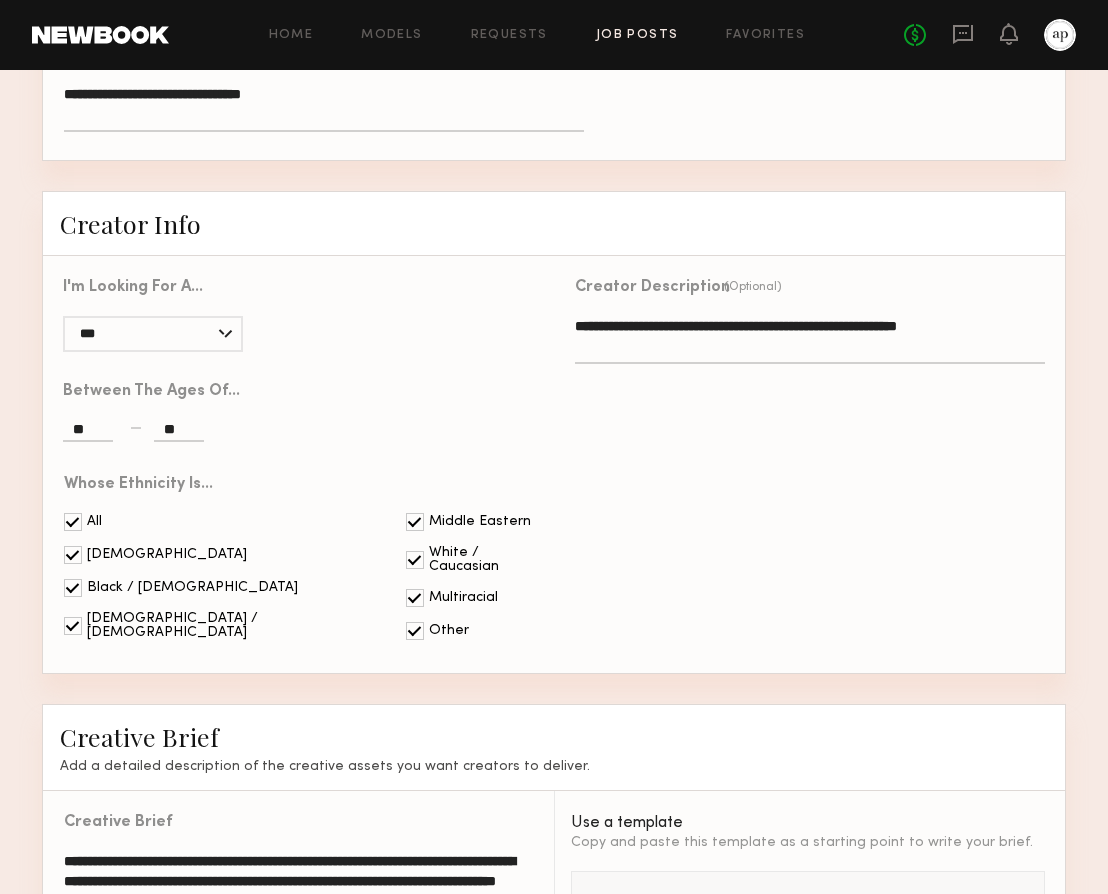 click on "**********" 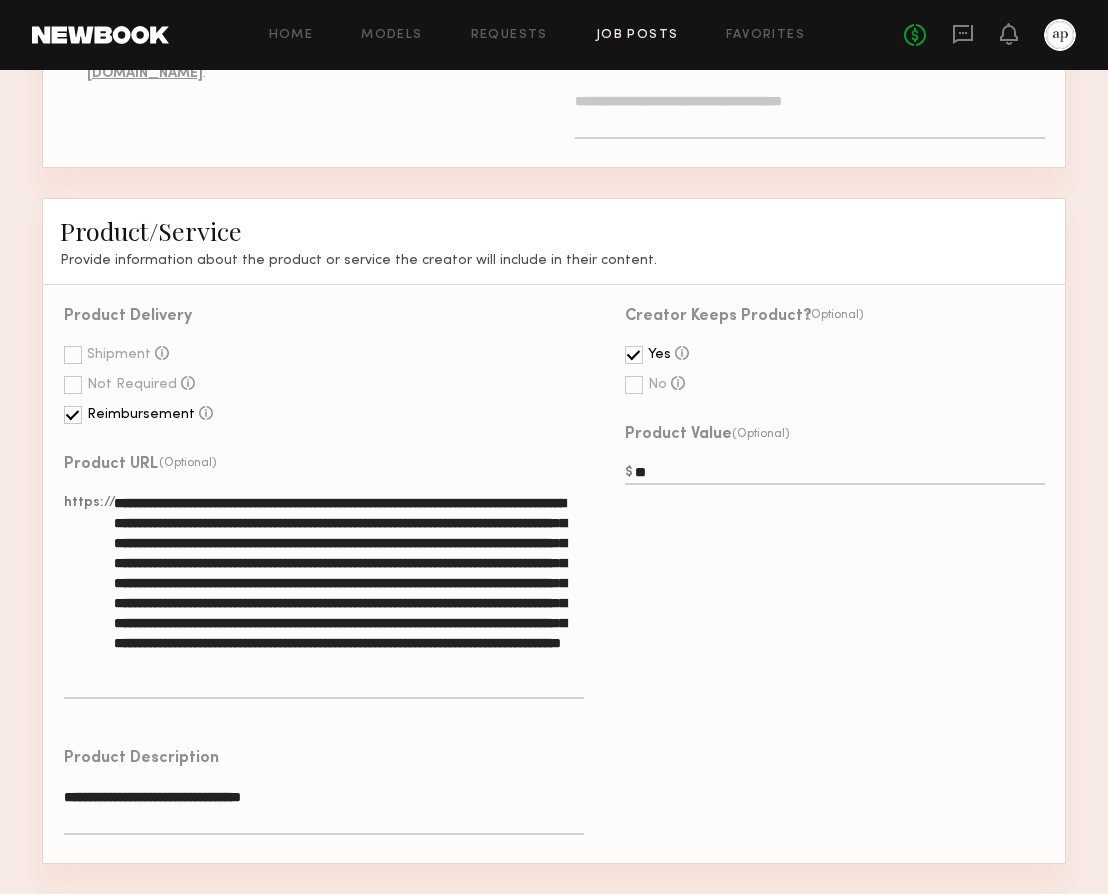 scroll, scrollTop: 1980, scrollLeft: 0, axis: vertical 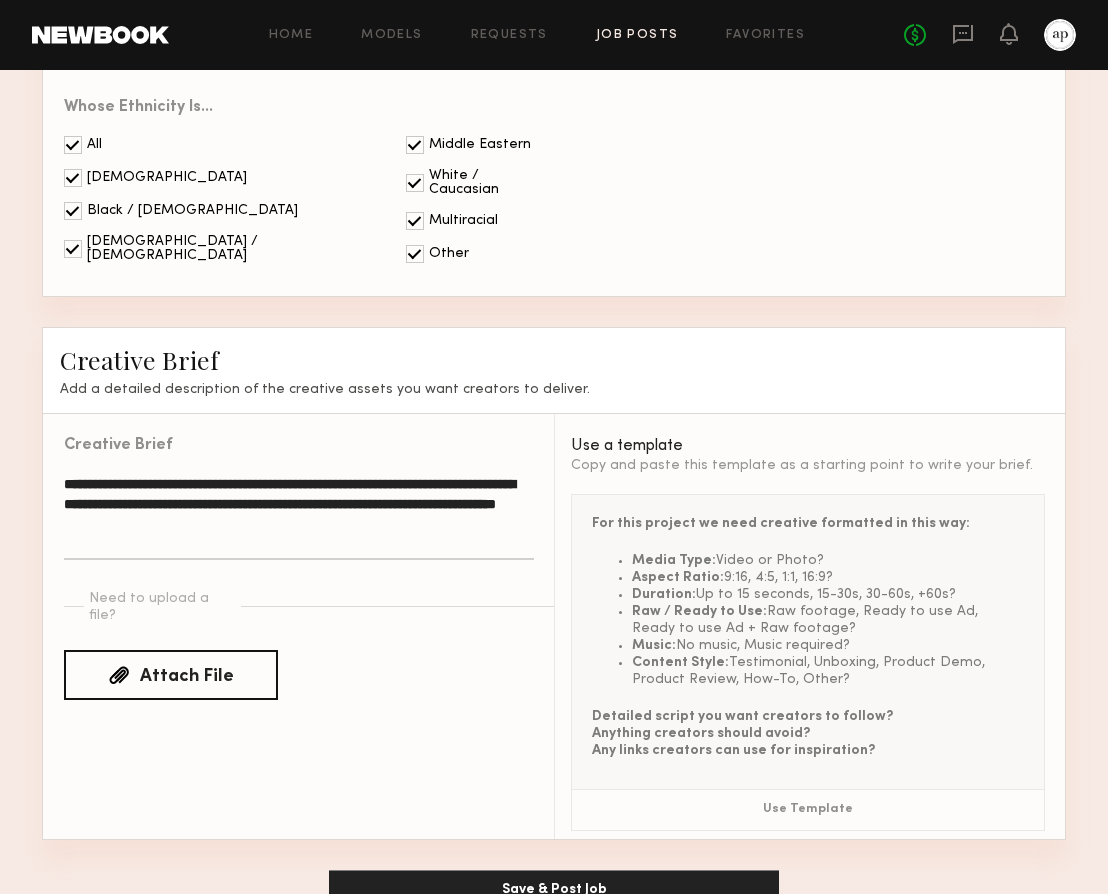 type on "**********" 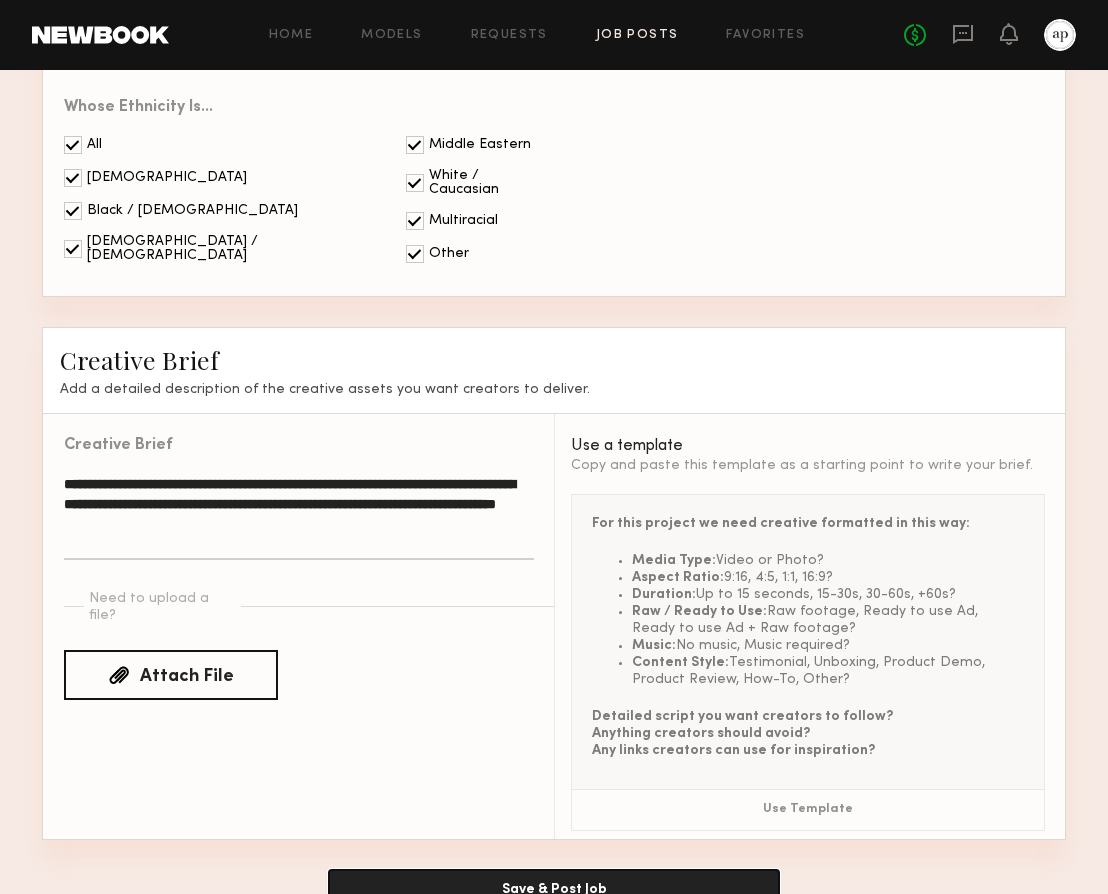 click on "Save & Post Job" 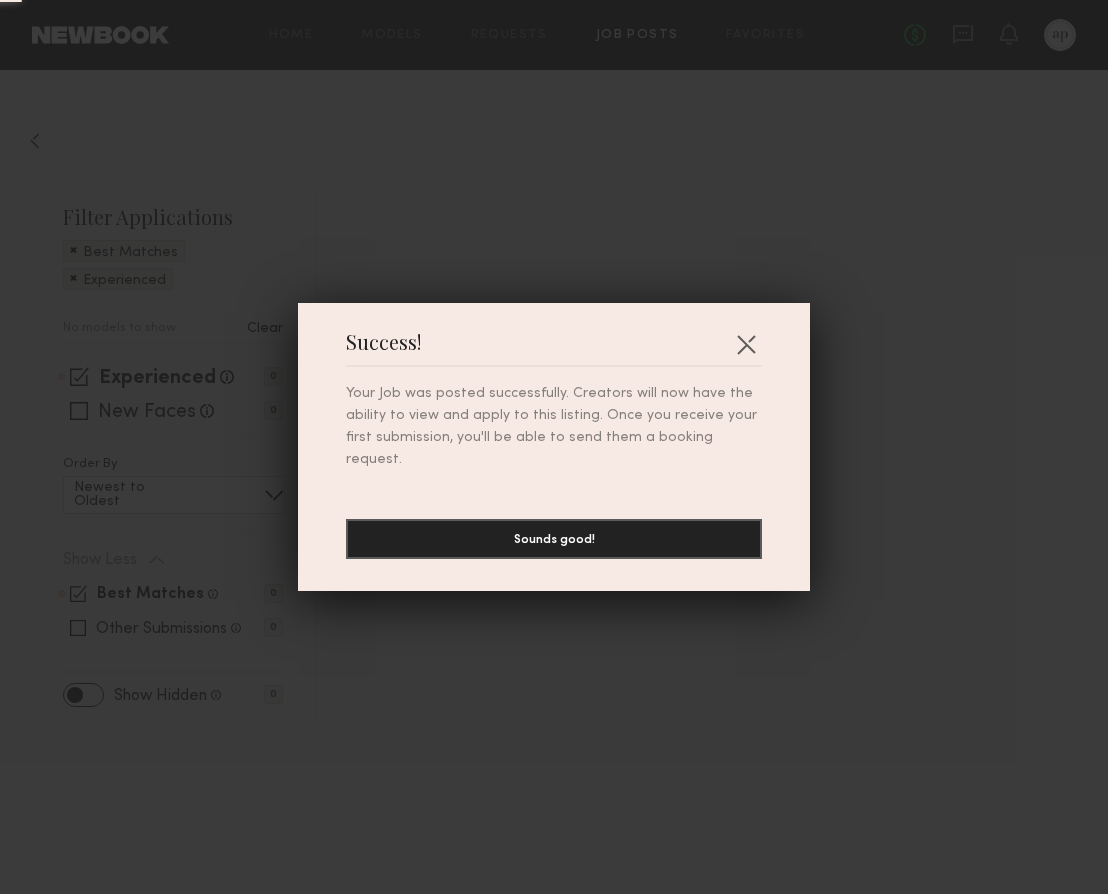 scroll, scrollTop: 0, scrollLeft: 0, axis: both 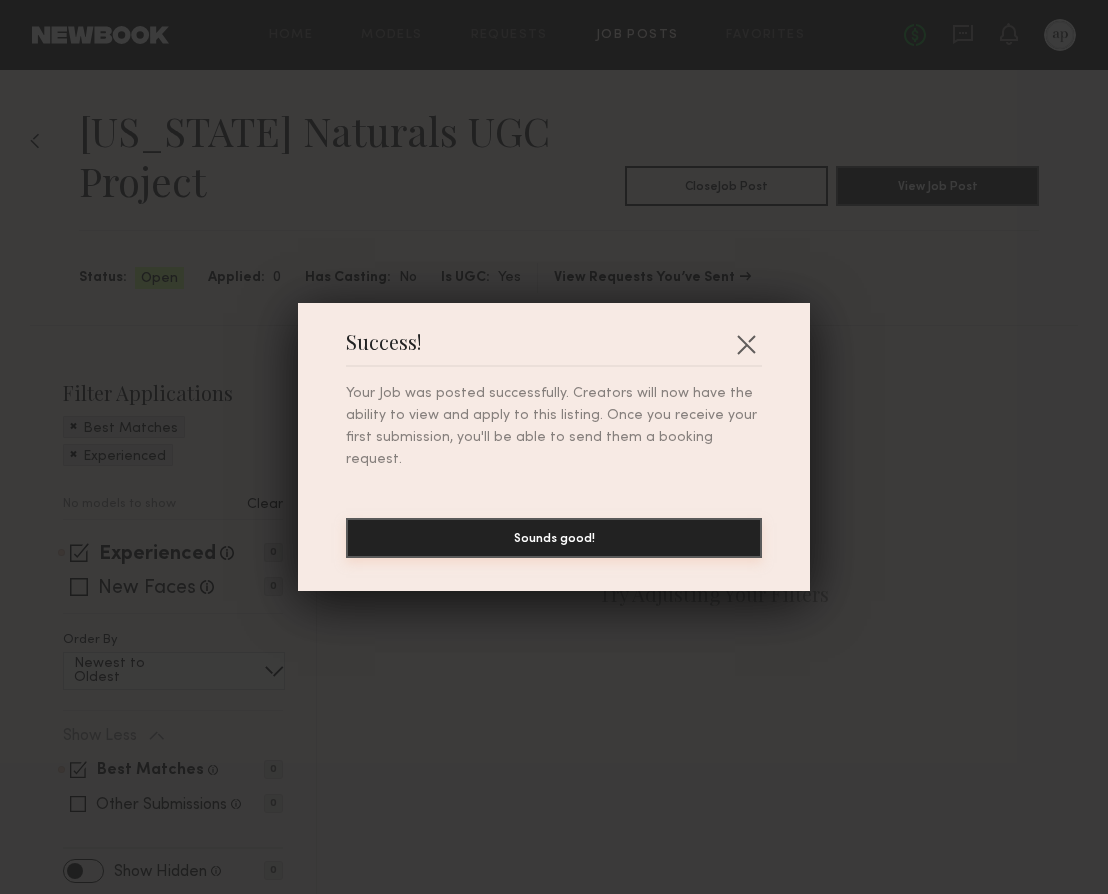 click on "Sounds good!" at bounding box center [554, 538] 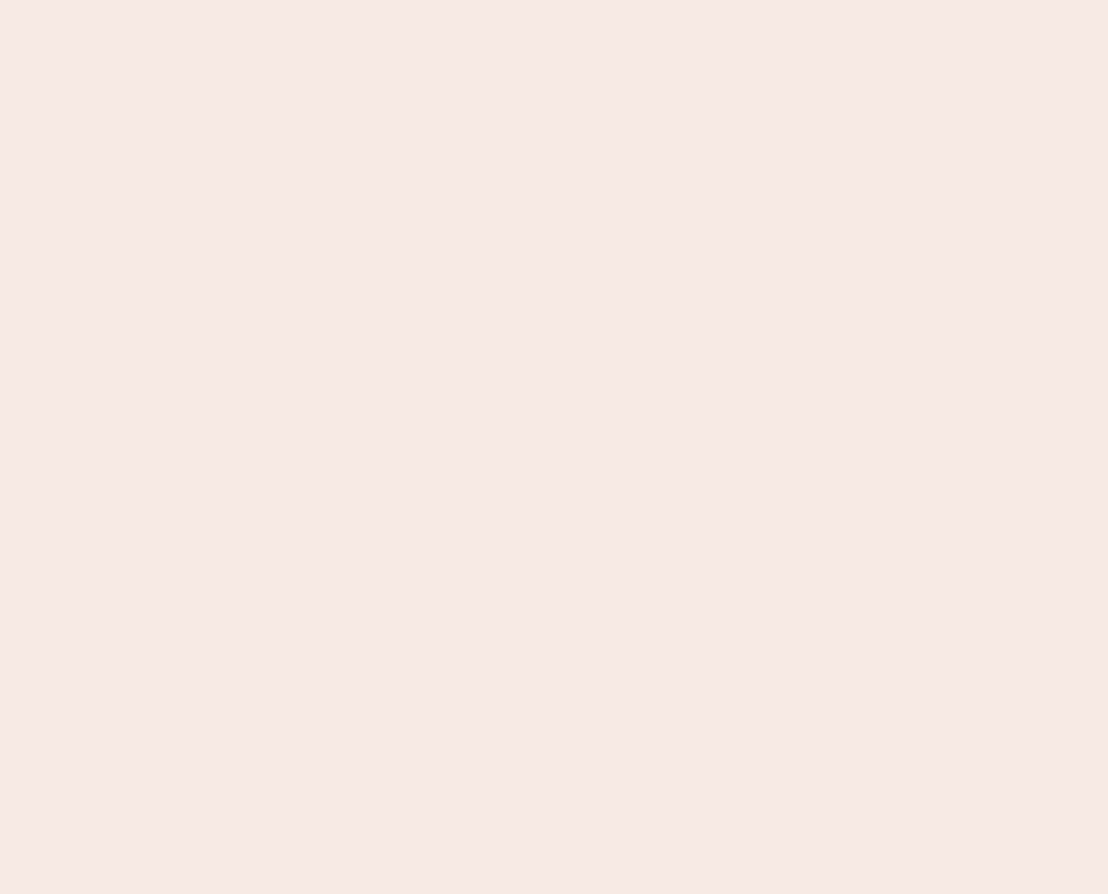 scroll, scrollTop: 0, scrollLeft: 0, axis: both 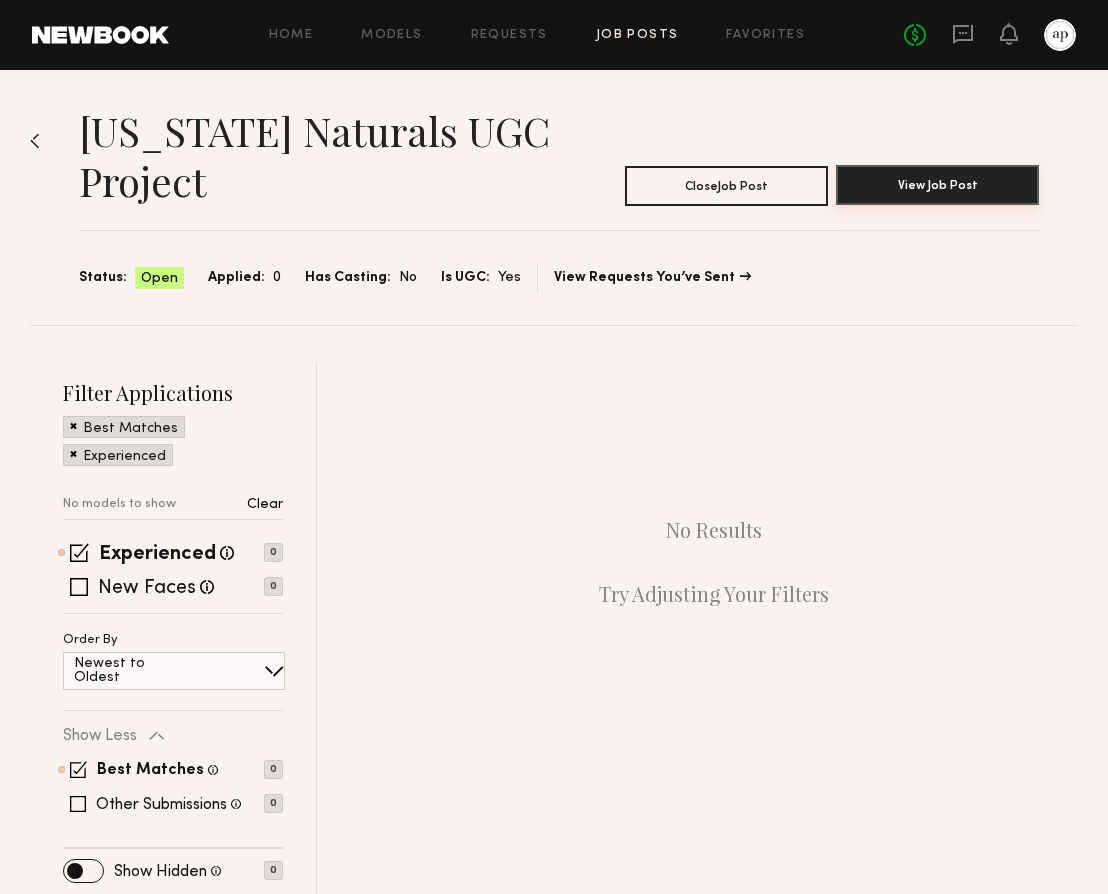 click on "View Job Post" 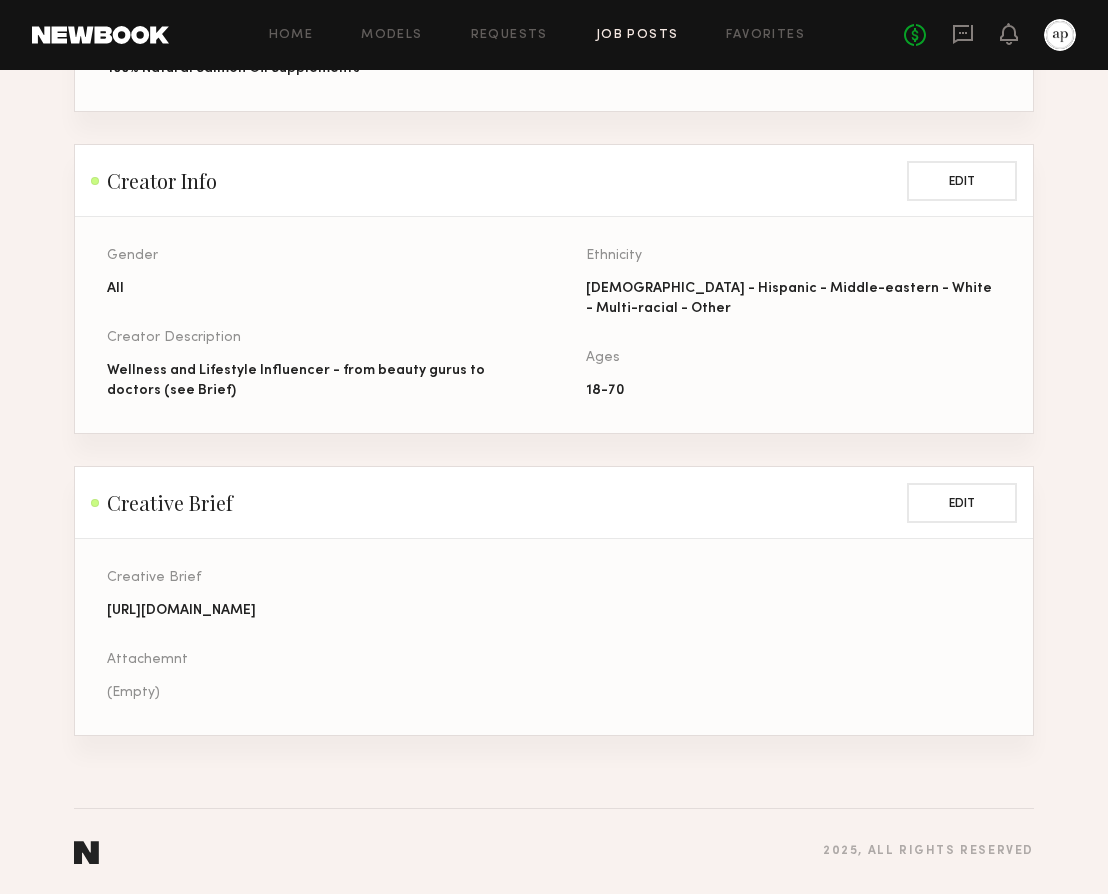 scroll, scrollTop: 0, scrollLeft: 0, axis: both 